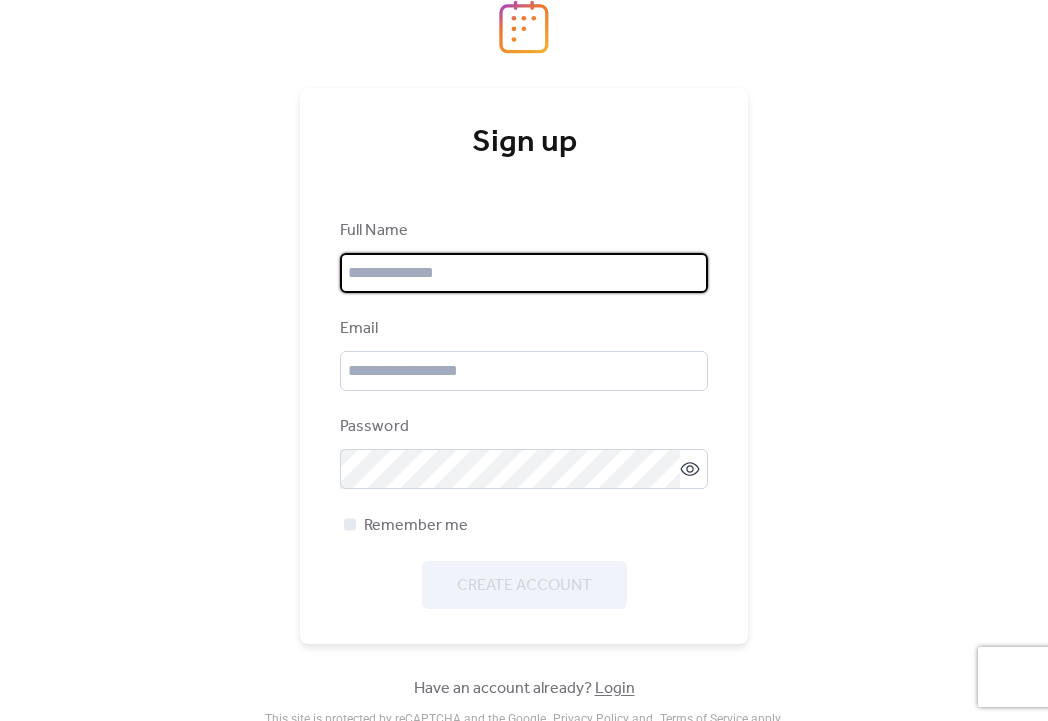 scroll, scrollTop: 0, scrollLeft: 0, axis: both 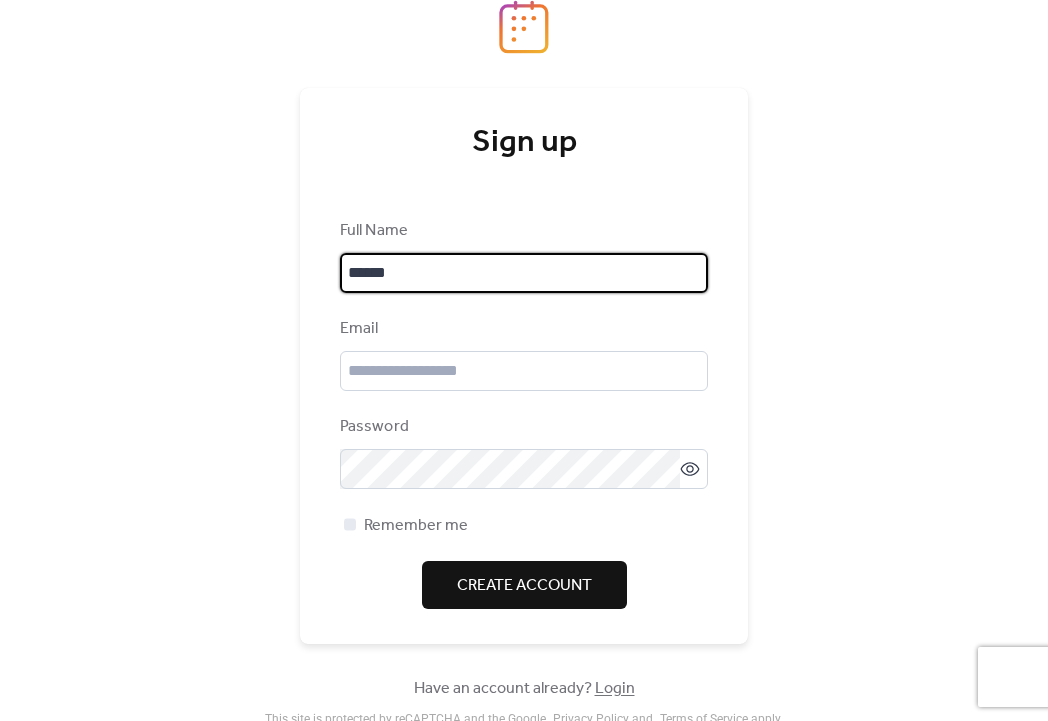 type on "******" 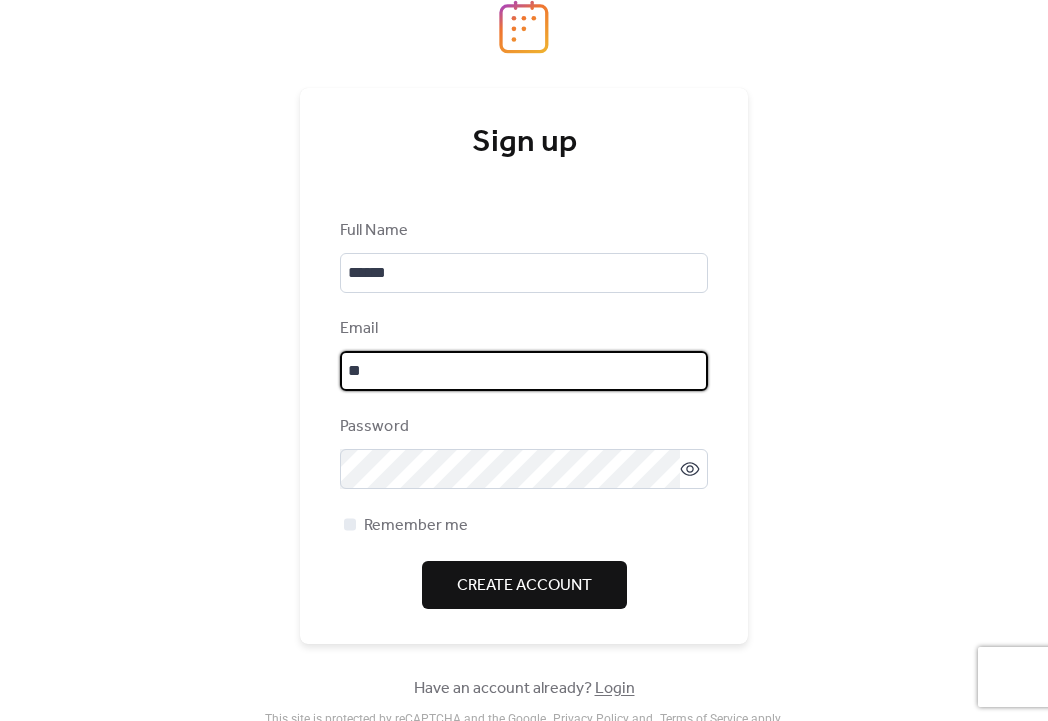 type on "*" 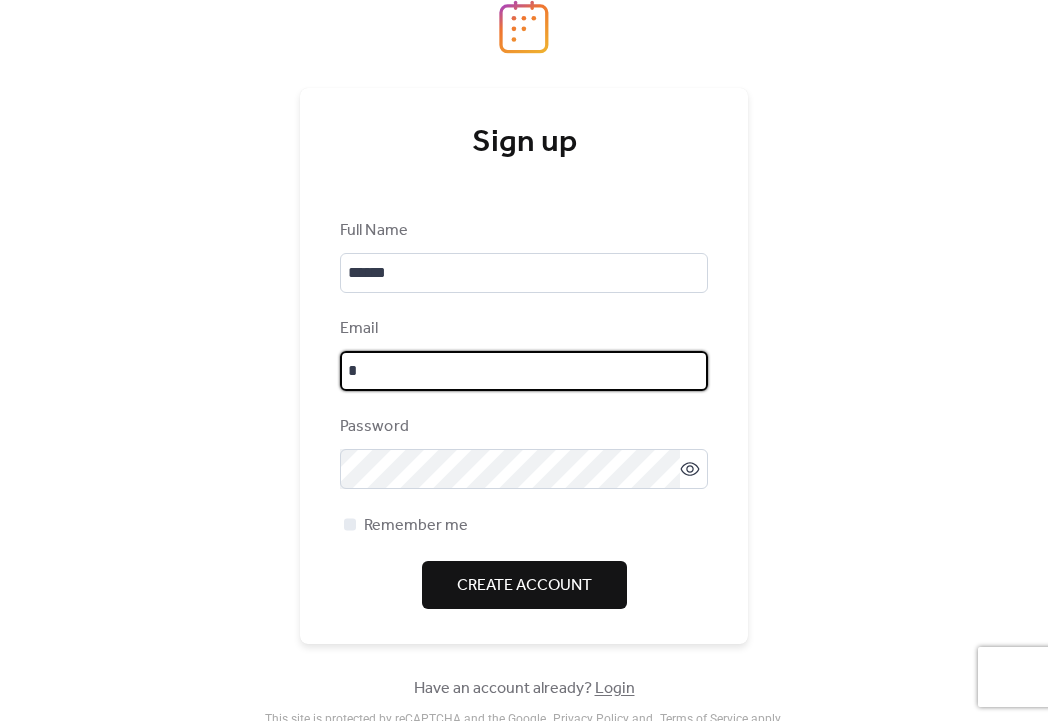 type 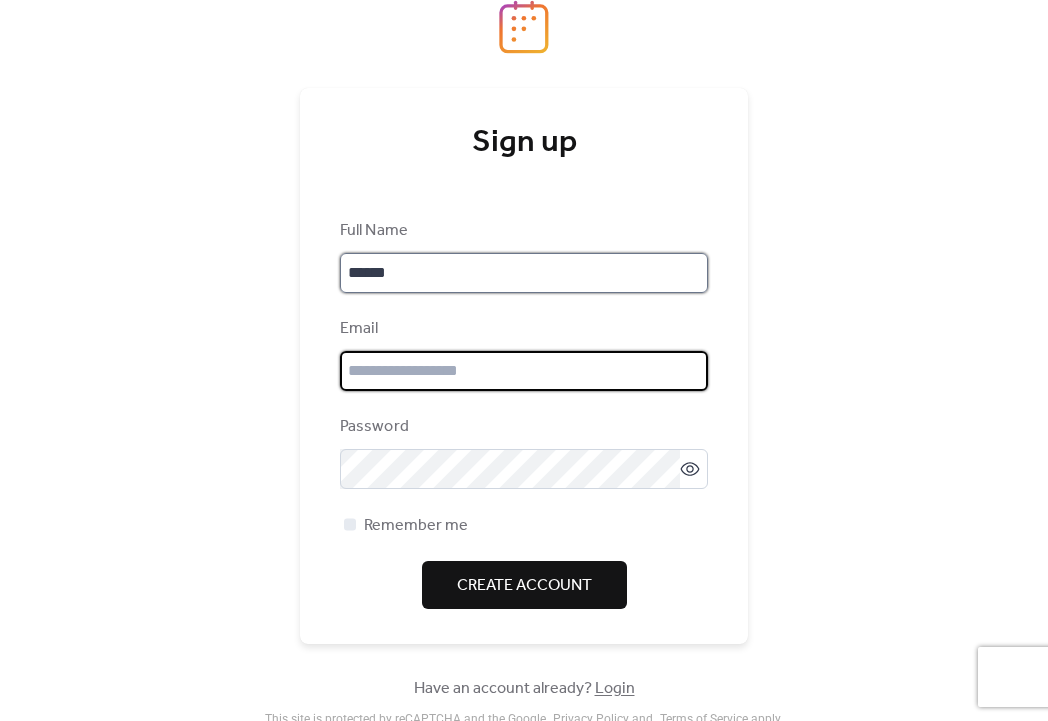 click on "******" at bounding box center (524, 273) 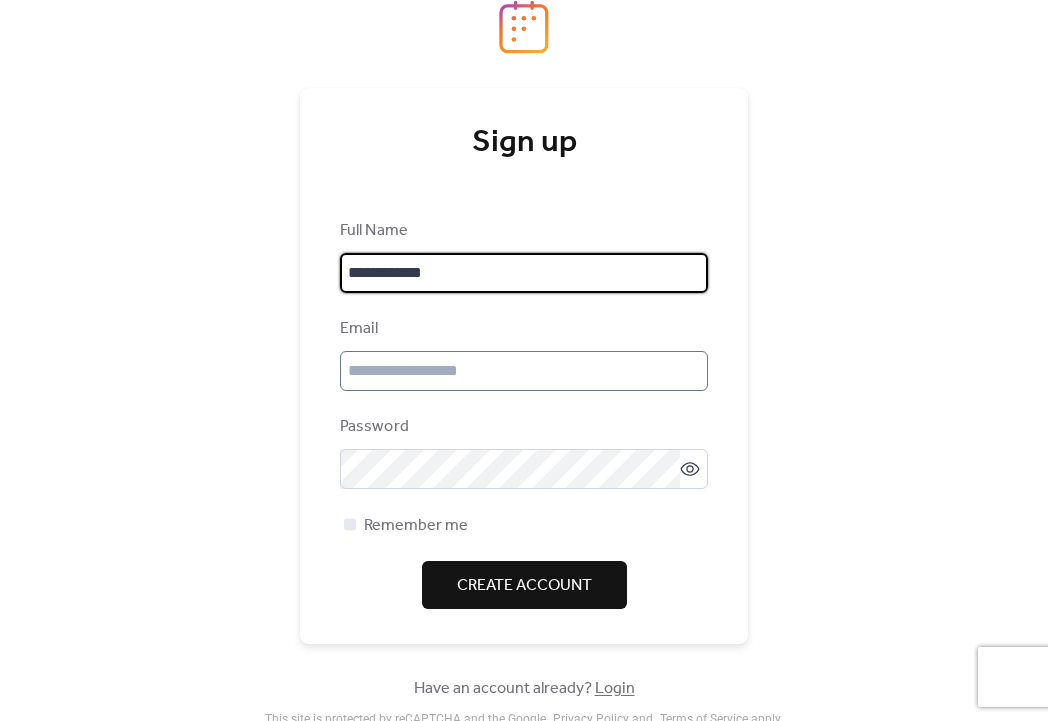 type on "**********" 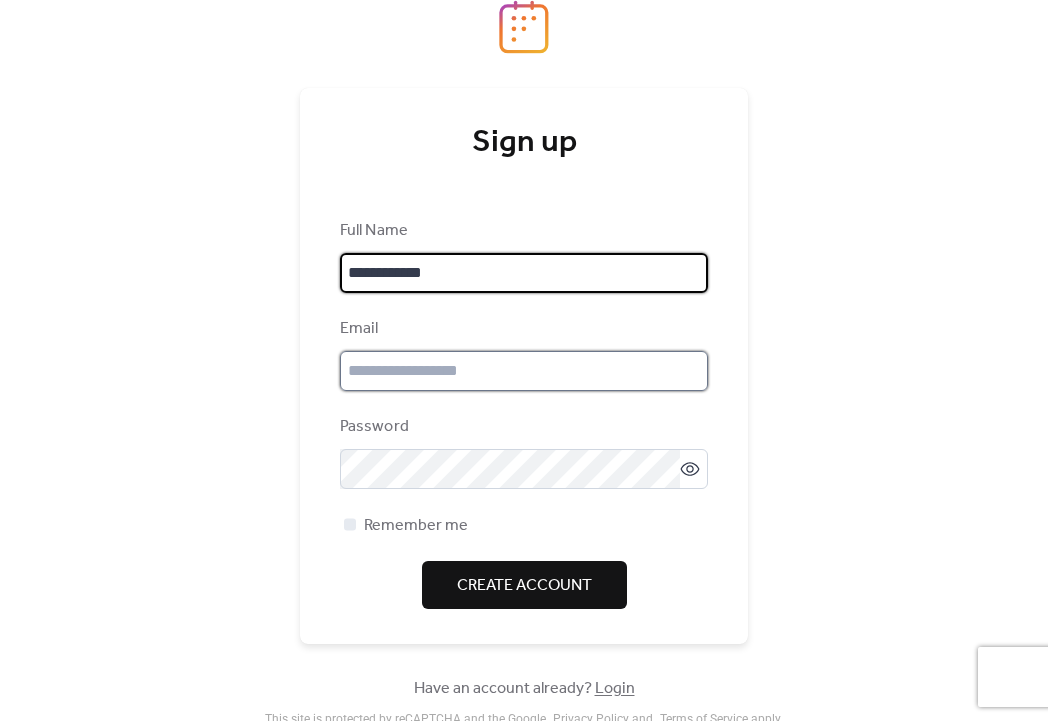 click at bounding box center (524, 371) 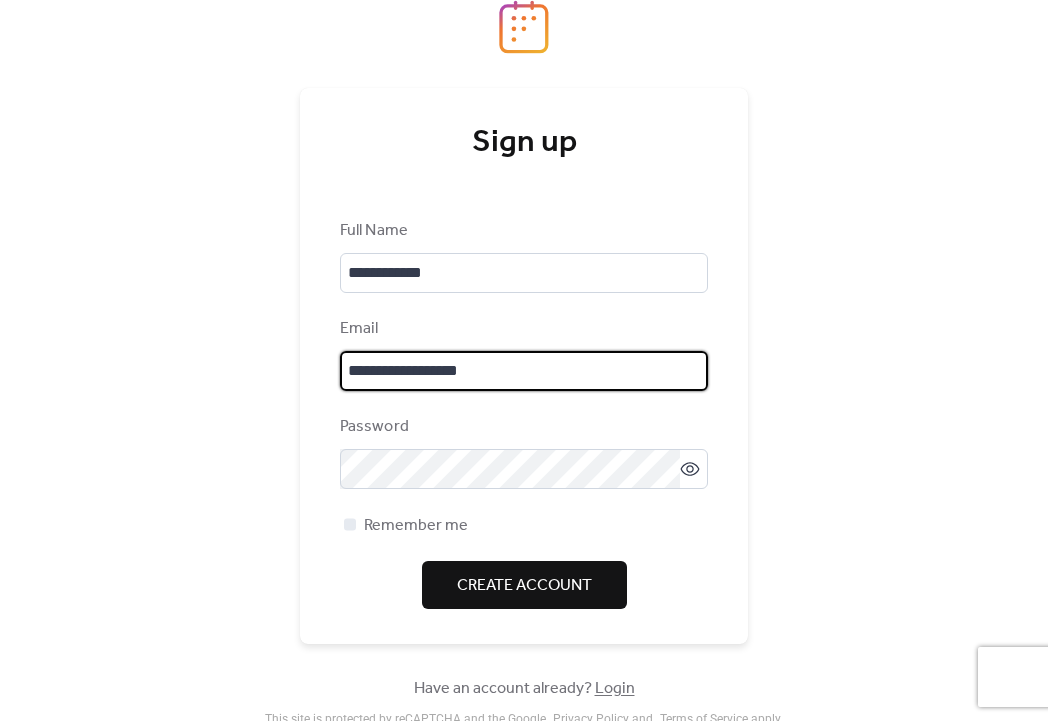 type on "**********" 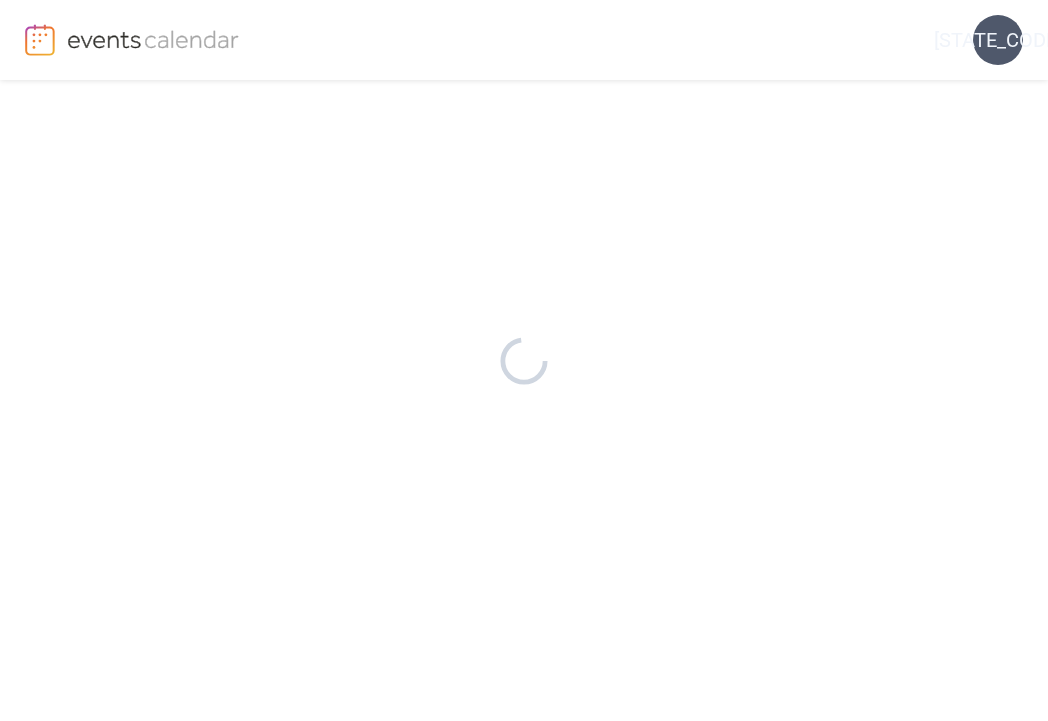 scroll, scrollTop: 0, scrollLeft: 0, axis: both 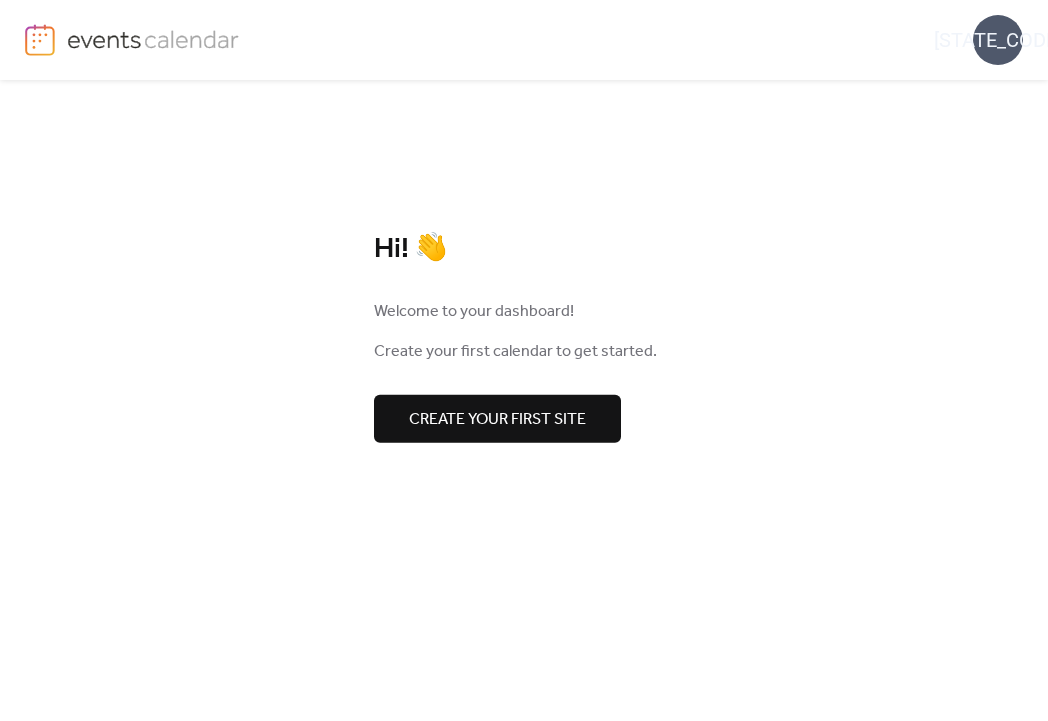 click on "Create your first site" at bounding box center (497, 420) 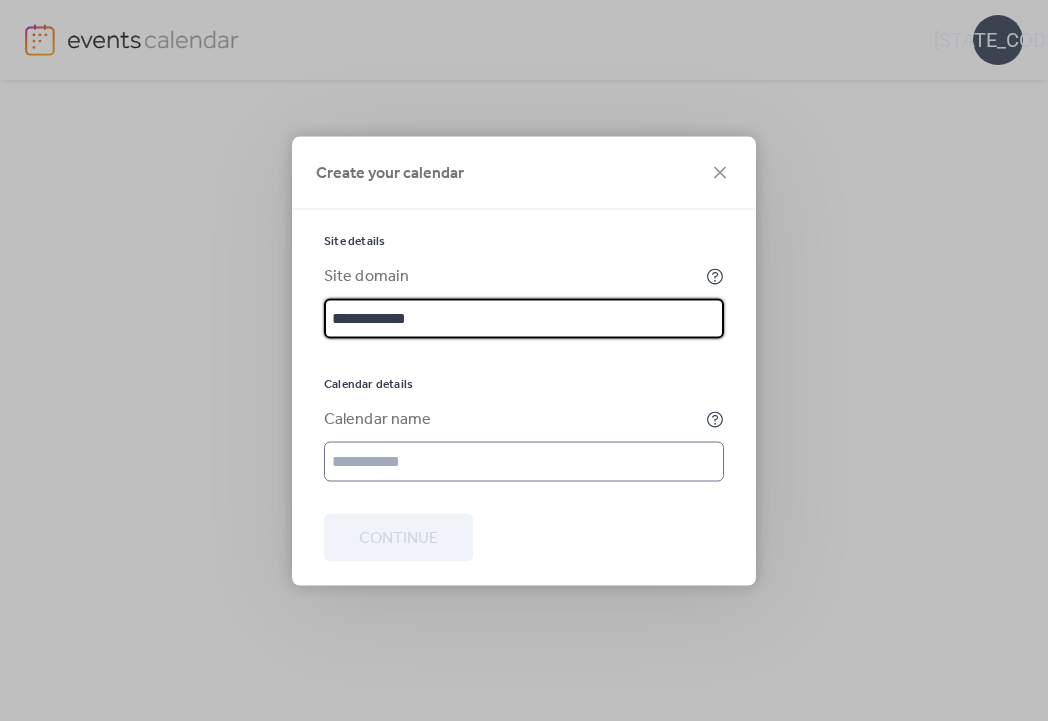 type on "**********" 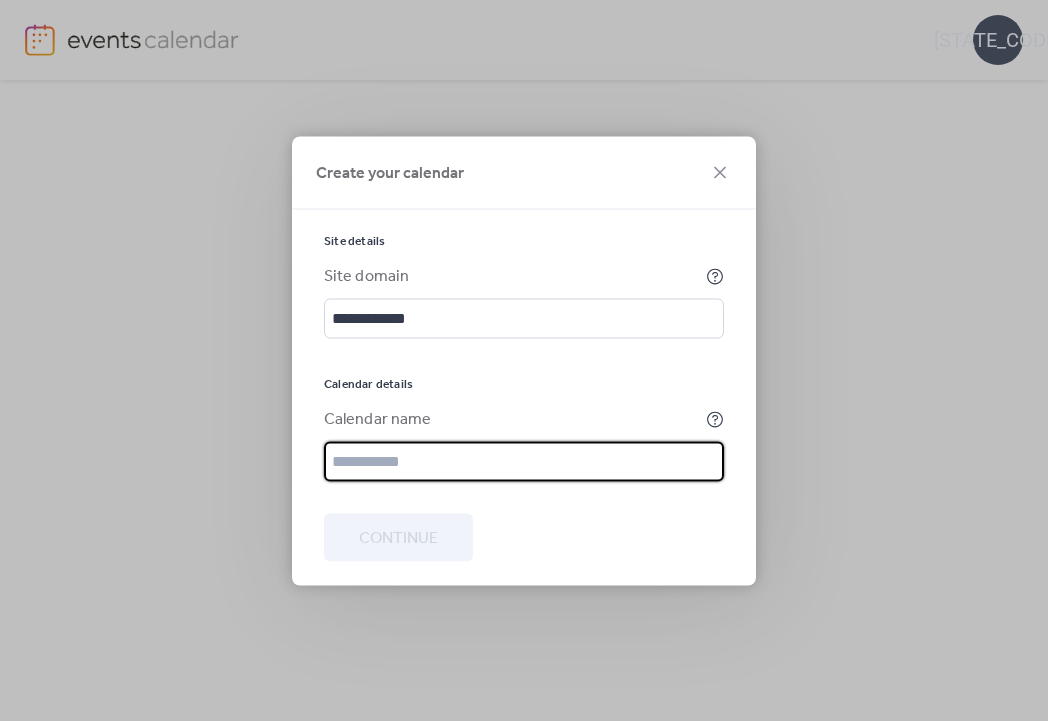 click at bounding box center (524, 461) 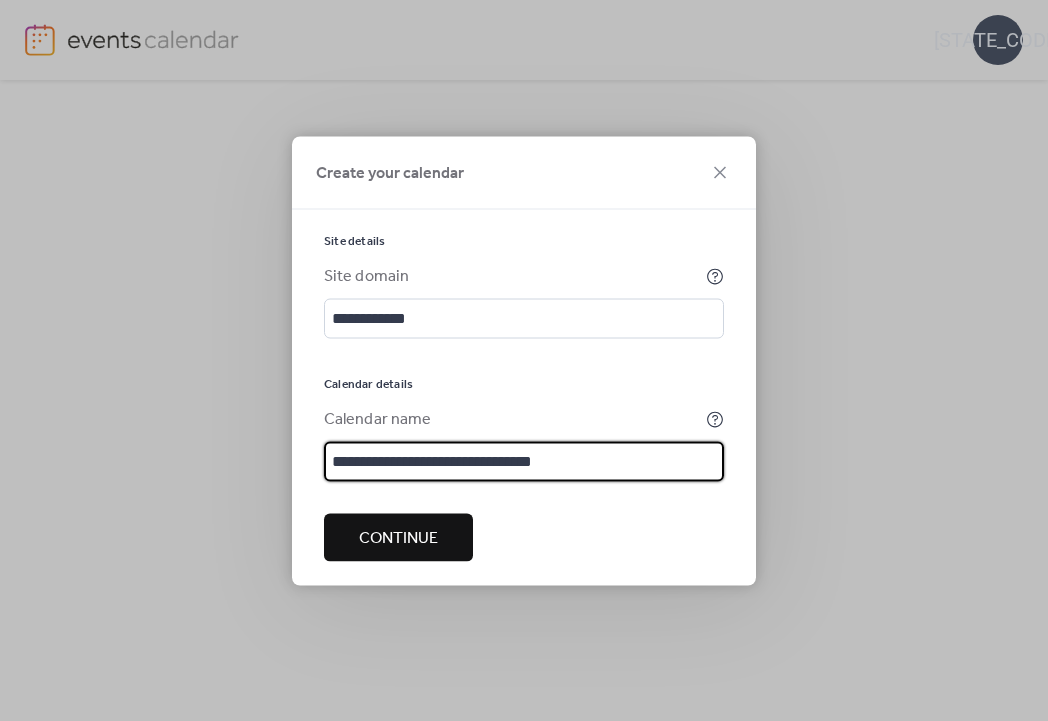 type on "**********" 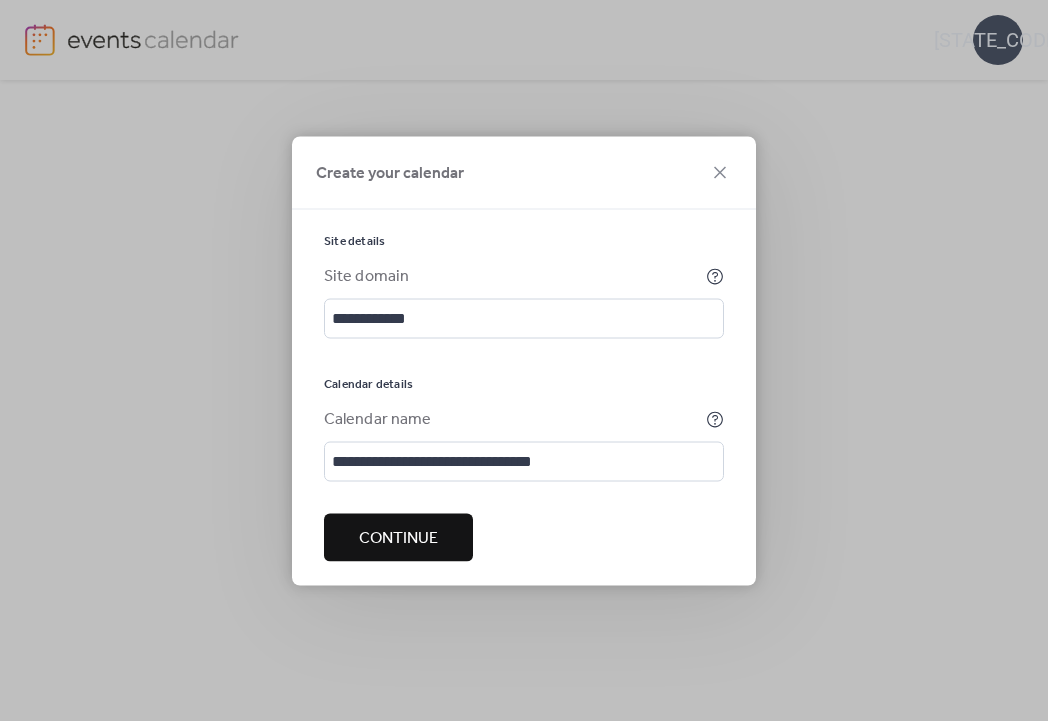 click on "Continue" at bounding box center (398, 538) 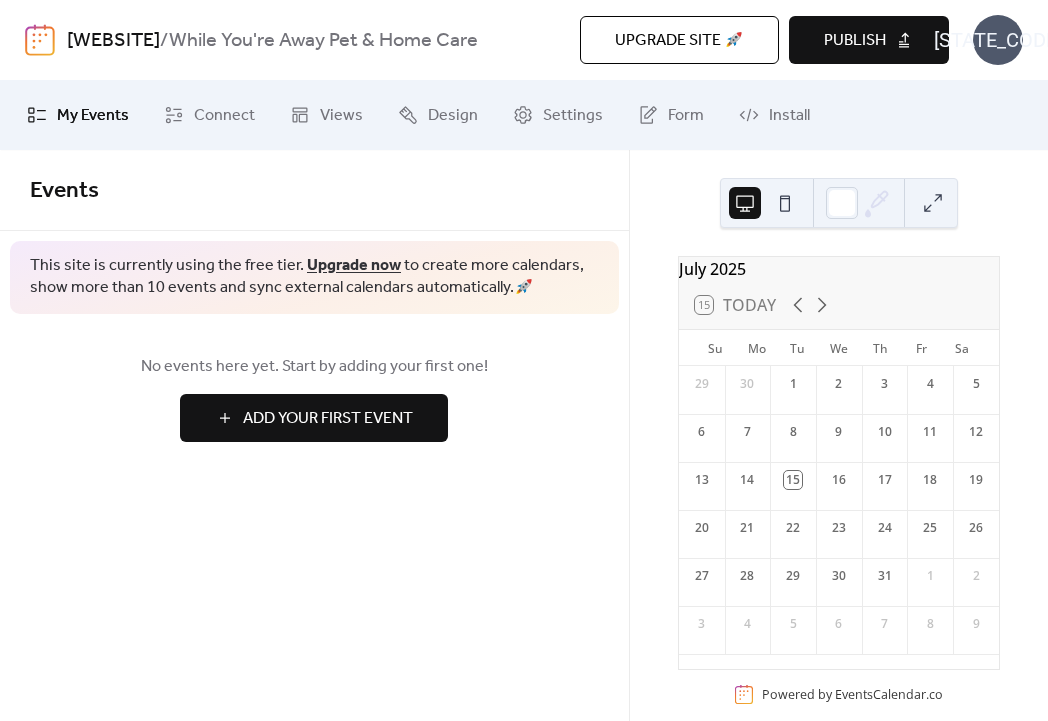 click on "wya-care.com" at bounding box center [113, 41] 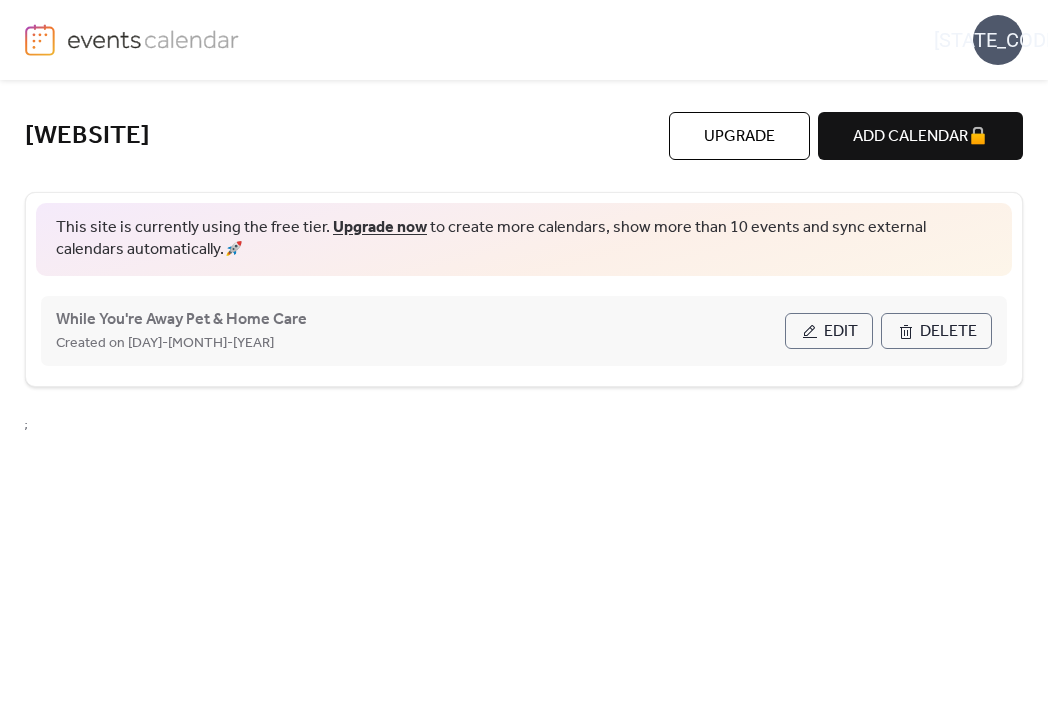 click on "Edit" at bounding box center [841, 332] 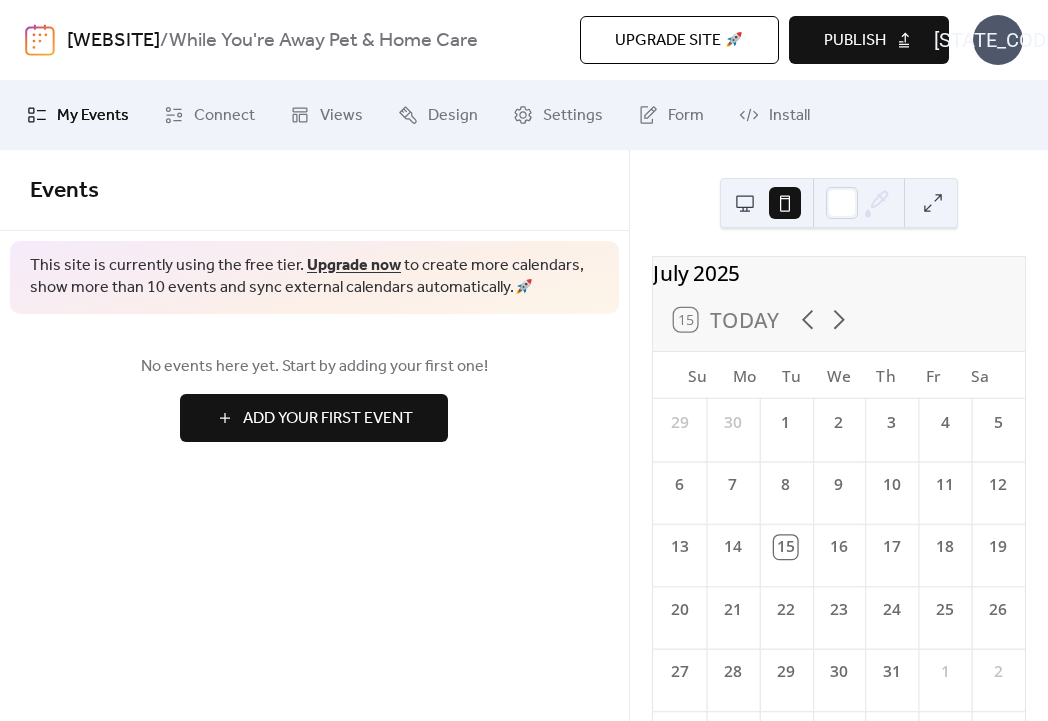 click at bounding box center [745, 203] 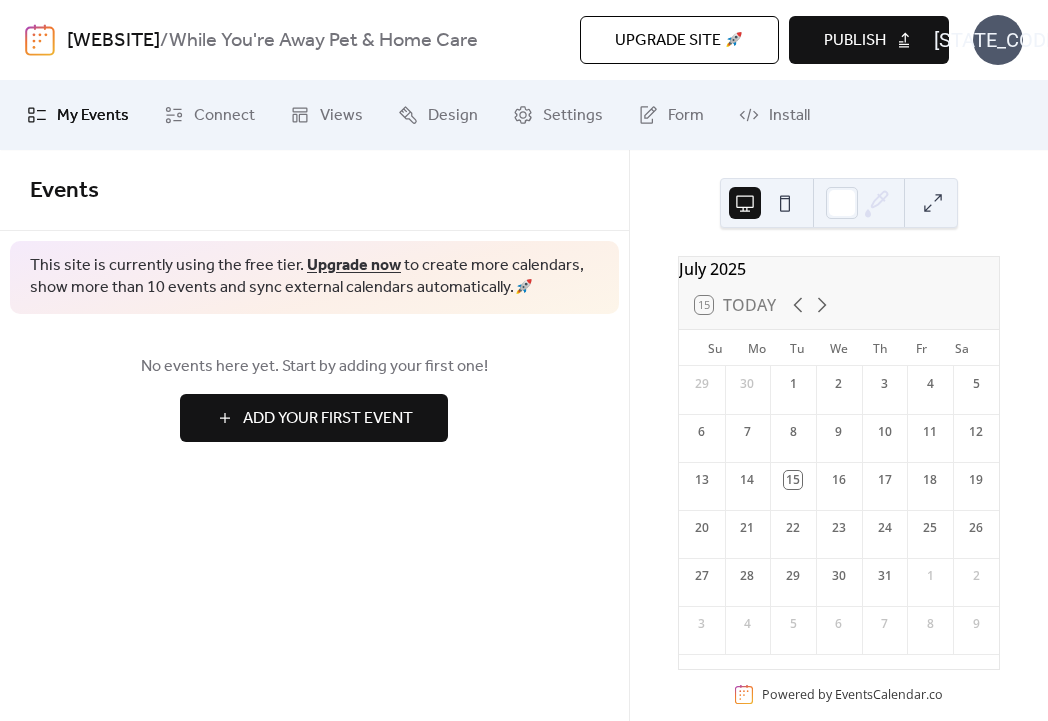 click on "Add Your First Event" at bounding box center [328, 419] 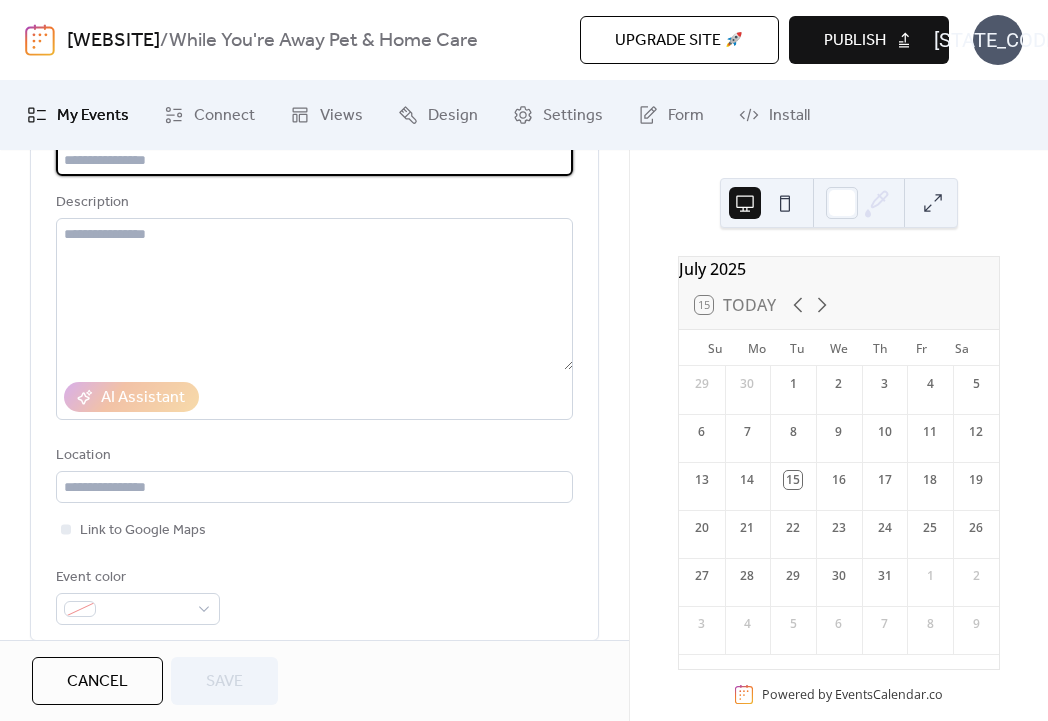 scroll, scrollTop: 171, scrollLeft: 0, axis: vertical 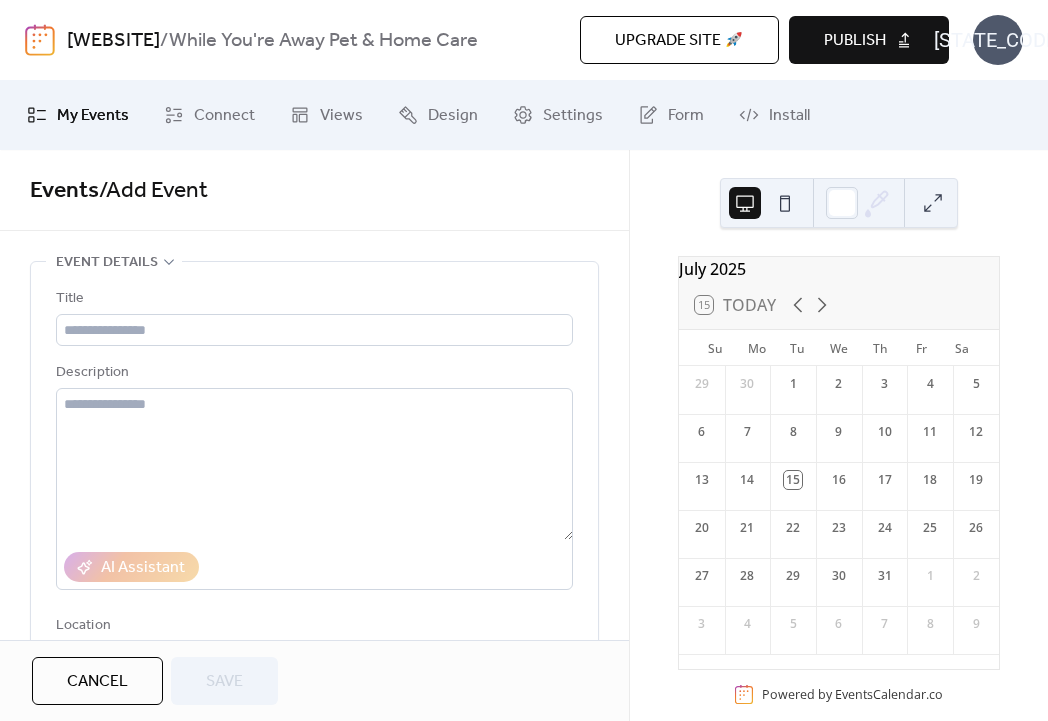 click on "Event details" at bounding box center (107, 263) 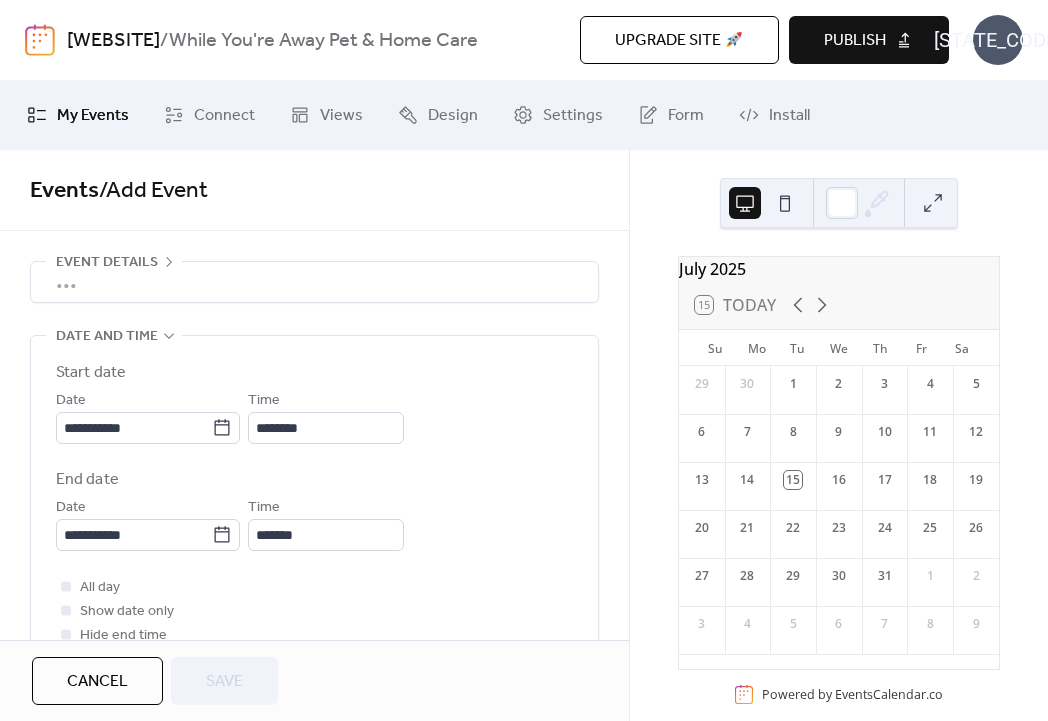 click on "Event details" at bounding box center [114, 262] 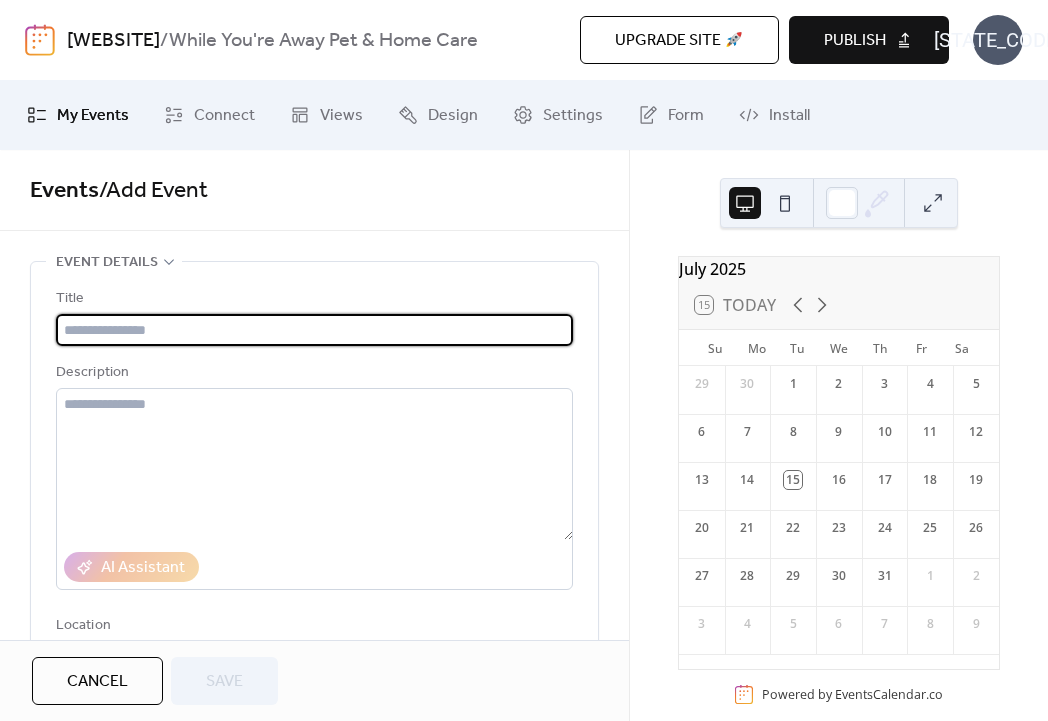 click at bounding box center [314, 330] 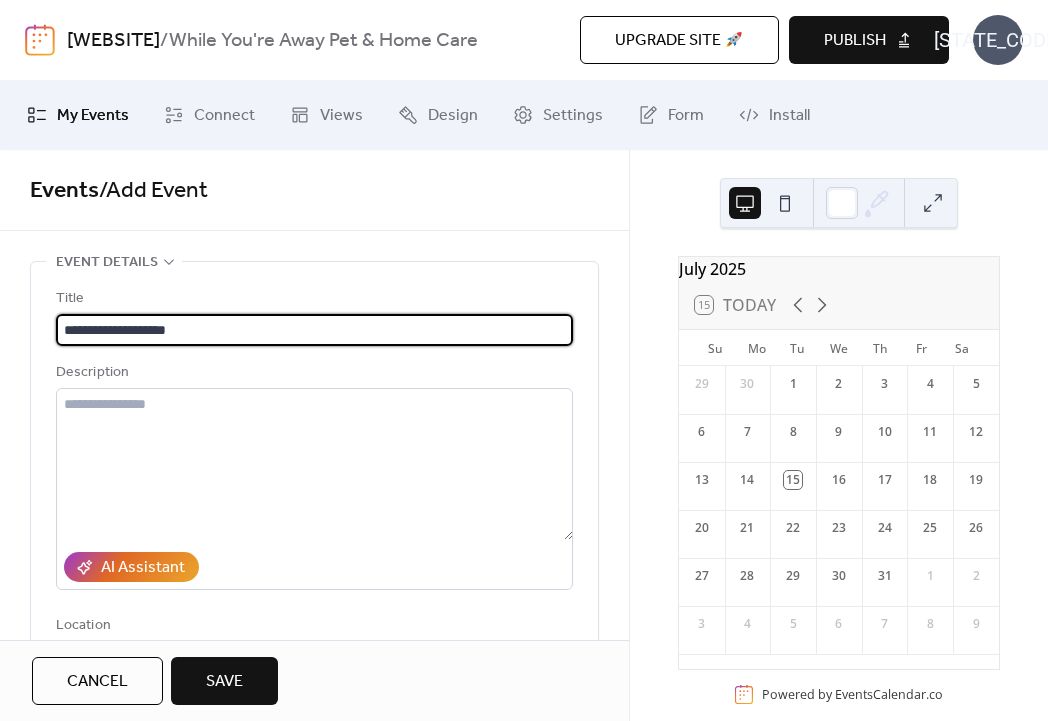 click on "**********" at bounding box center (314, 330) 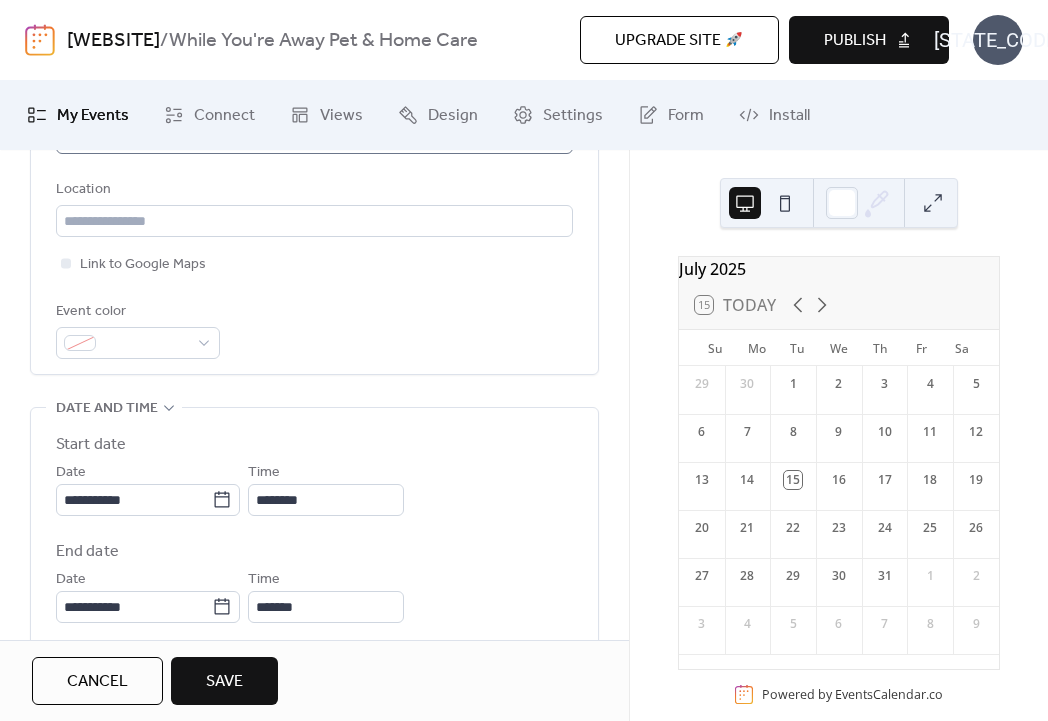 scroll, scrollTop: 513, scrollLeft: 0, axis: vertical 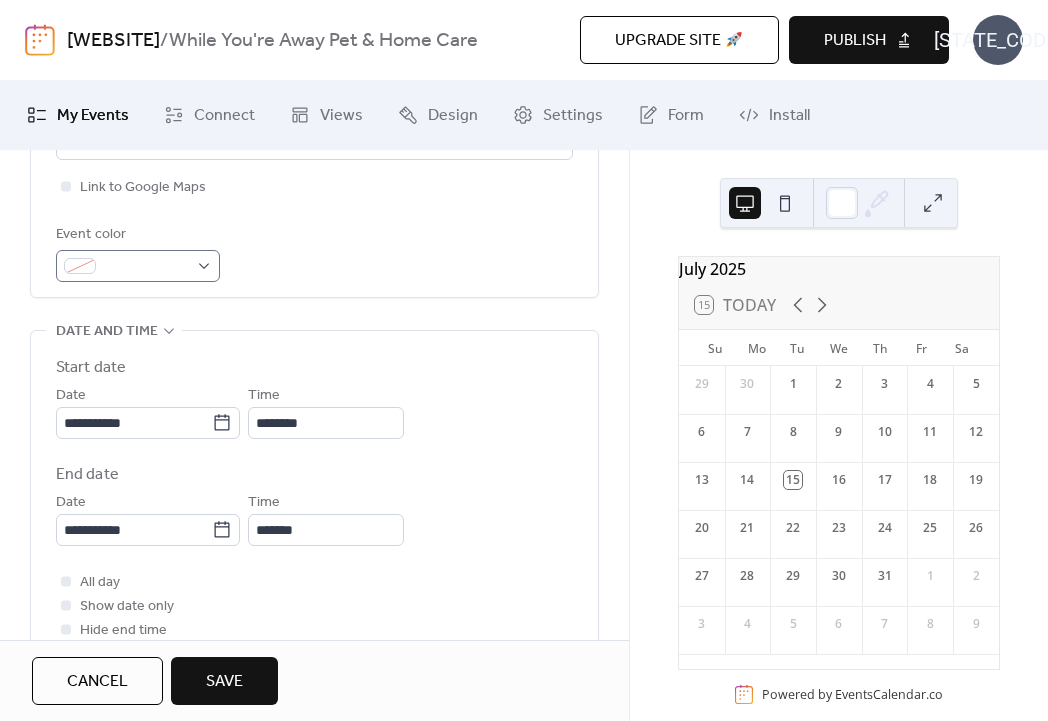 type on "**********" 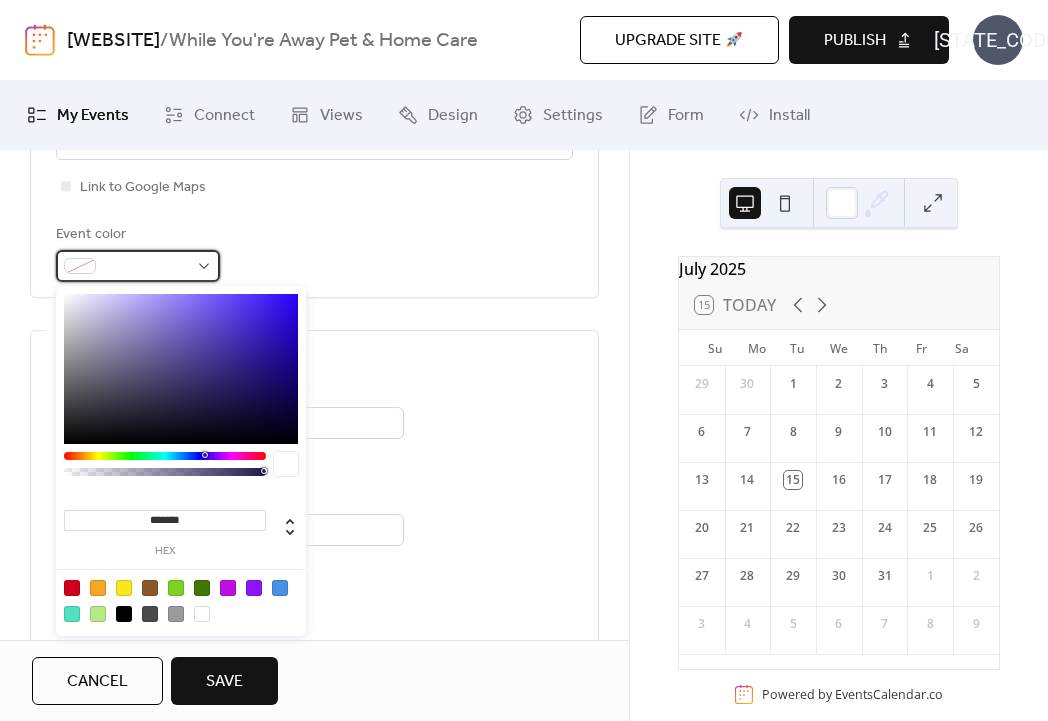 click at bounding box center (138, 266) 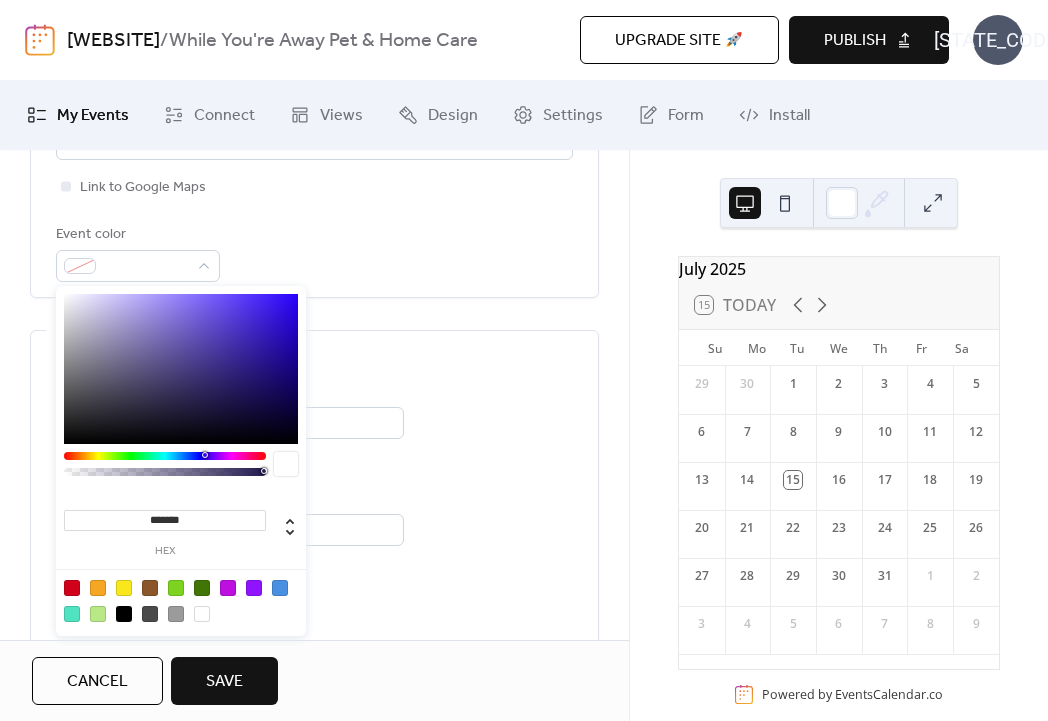 click at bounding box center [280, 588] 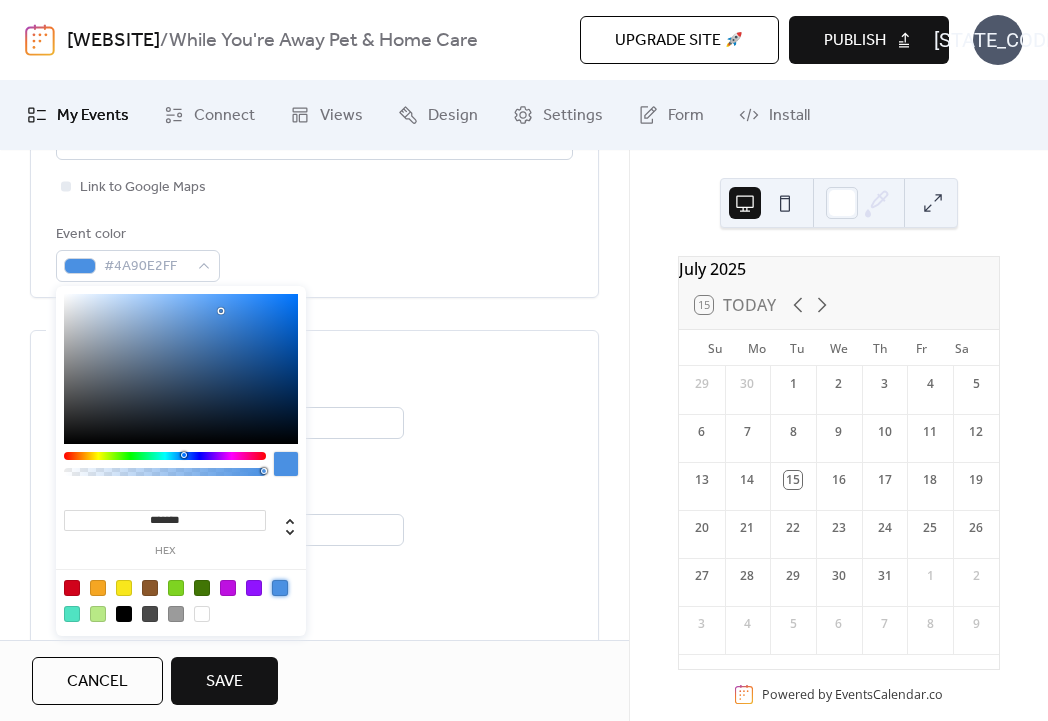 click on "**********" at bounding box center [314, 432] 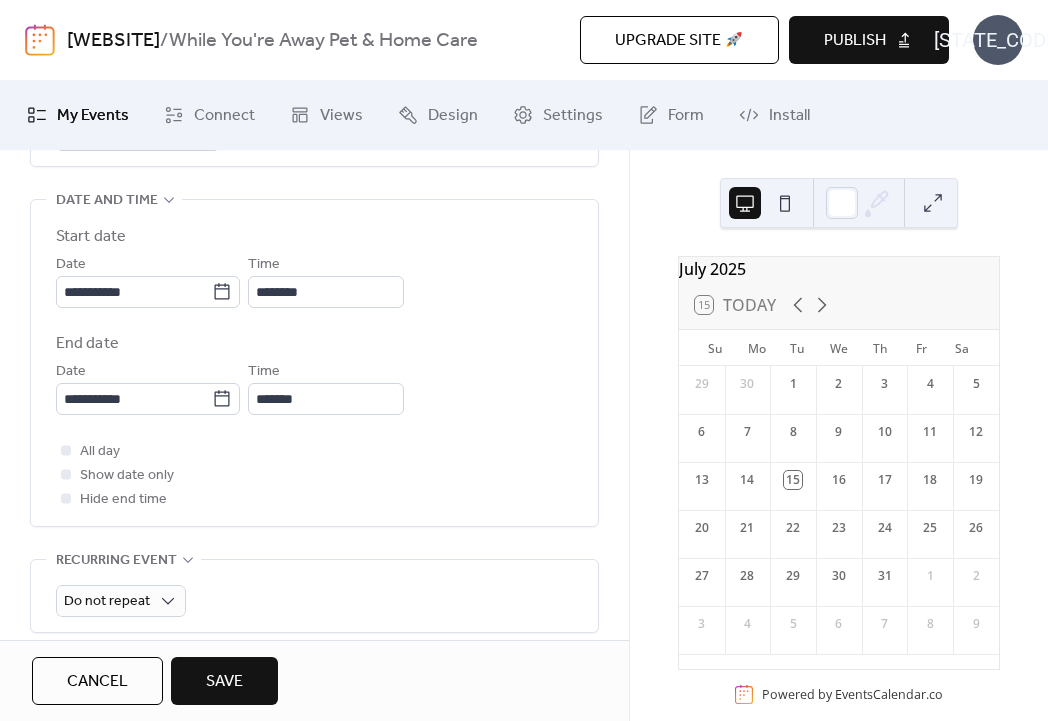 scroll, scrollTop: 645, scrollLeft: 0, axis: vertical 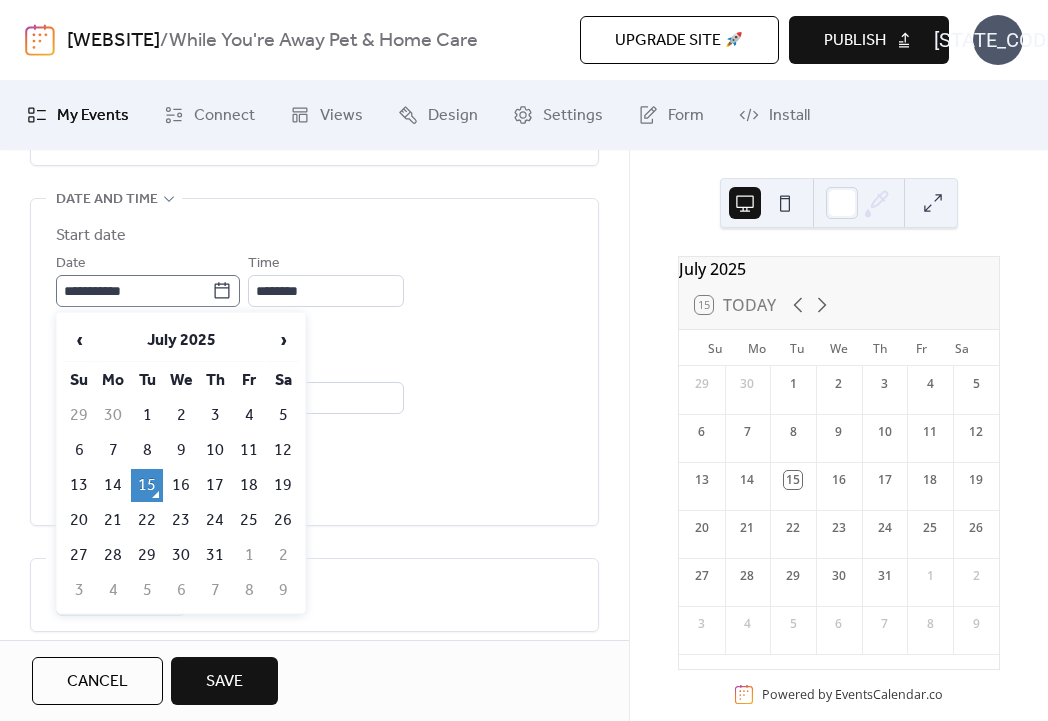 click 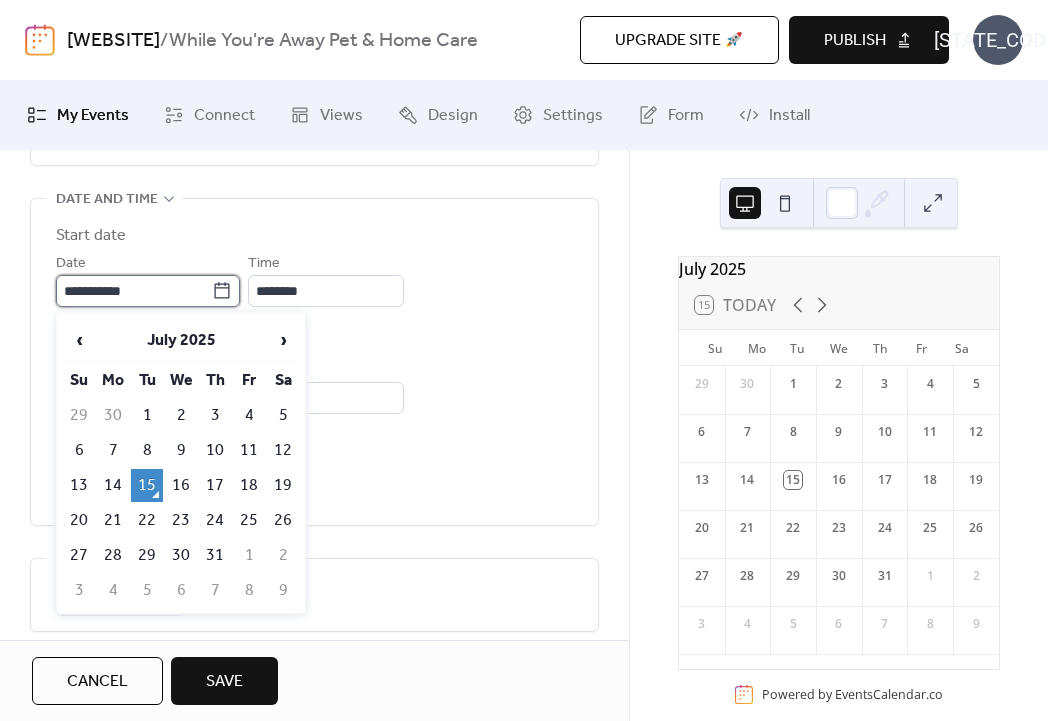 click on "**********" at bounding box center (134, 291) 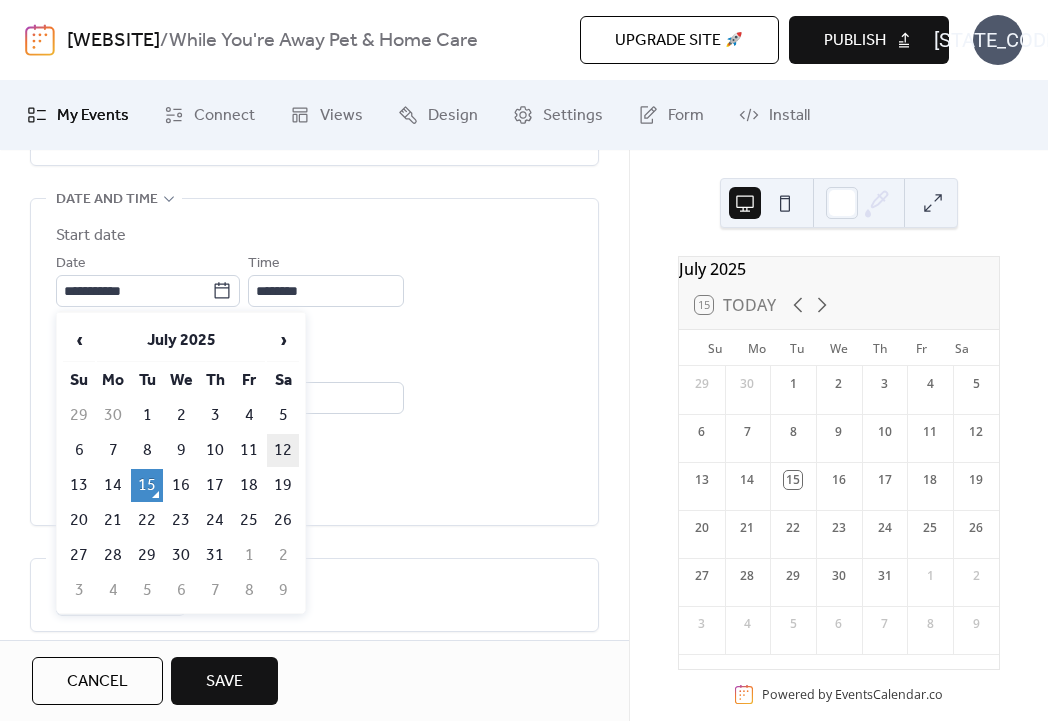 click on "12" at bounding box center (283, 450) 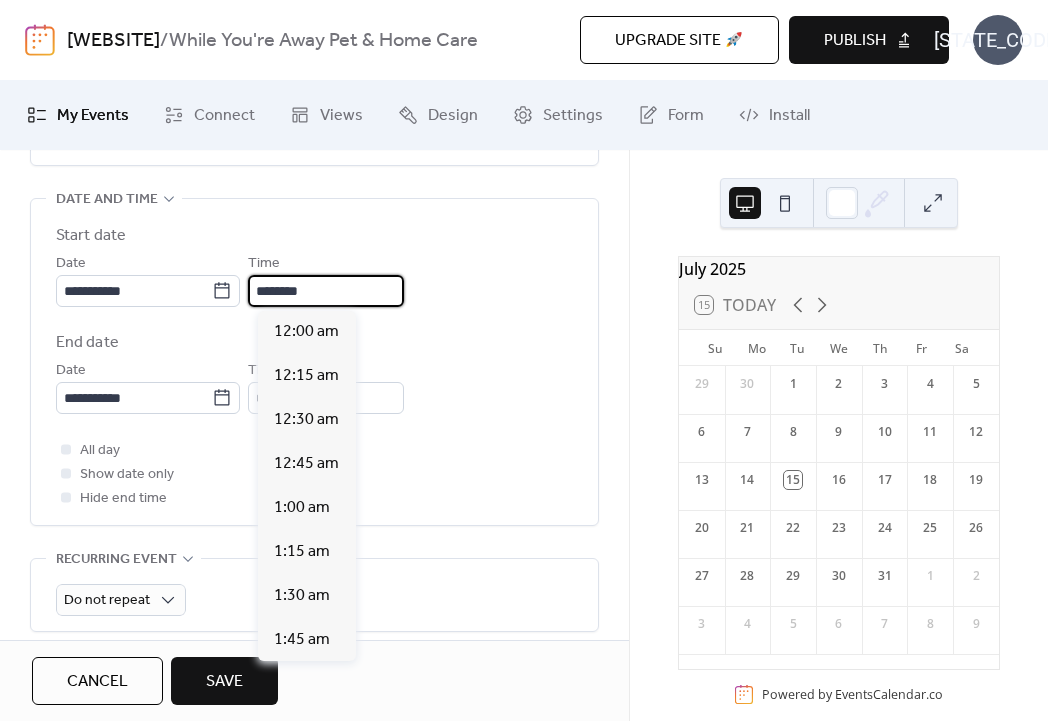 click on "********" at bounding box center [326, 291] 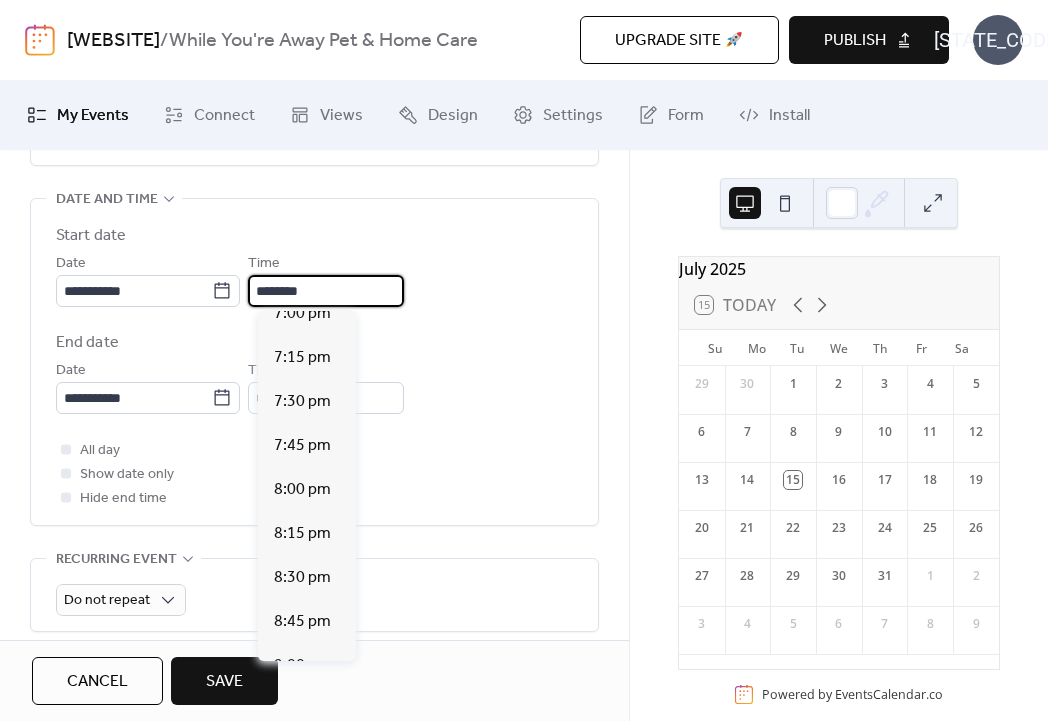 scroll, scrollTop: 3385, scrollLeft: 0, axis: vertical 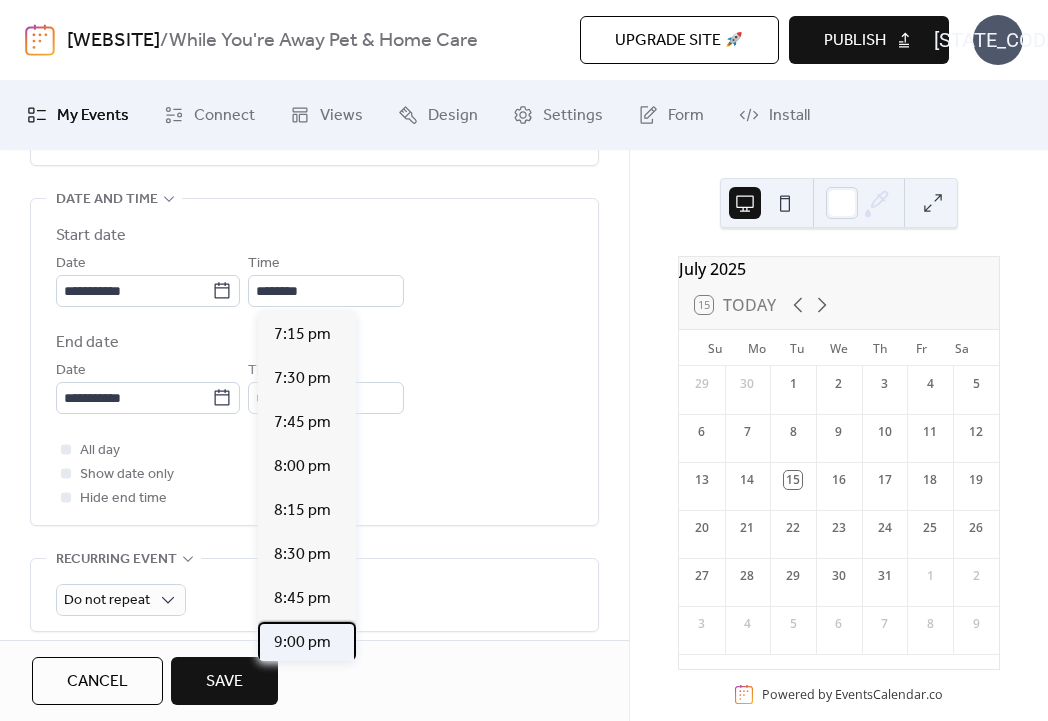 click on "9:00 pm" at bounding box center (302, 643) 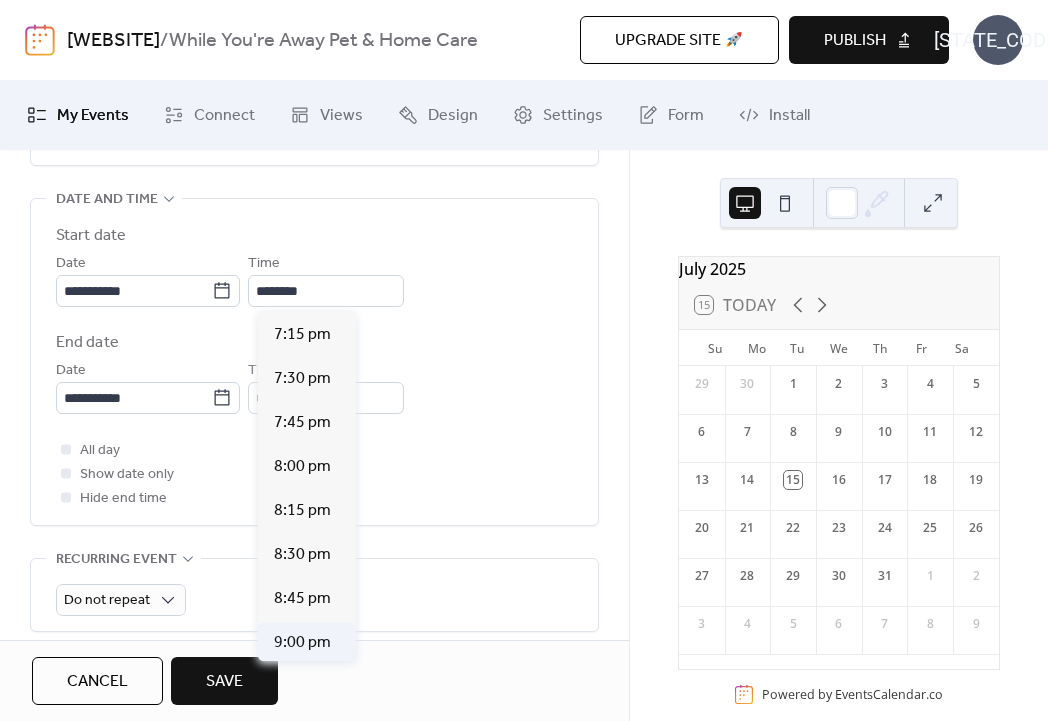 type on "*******" 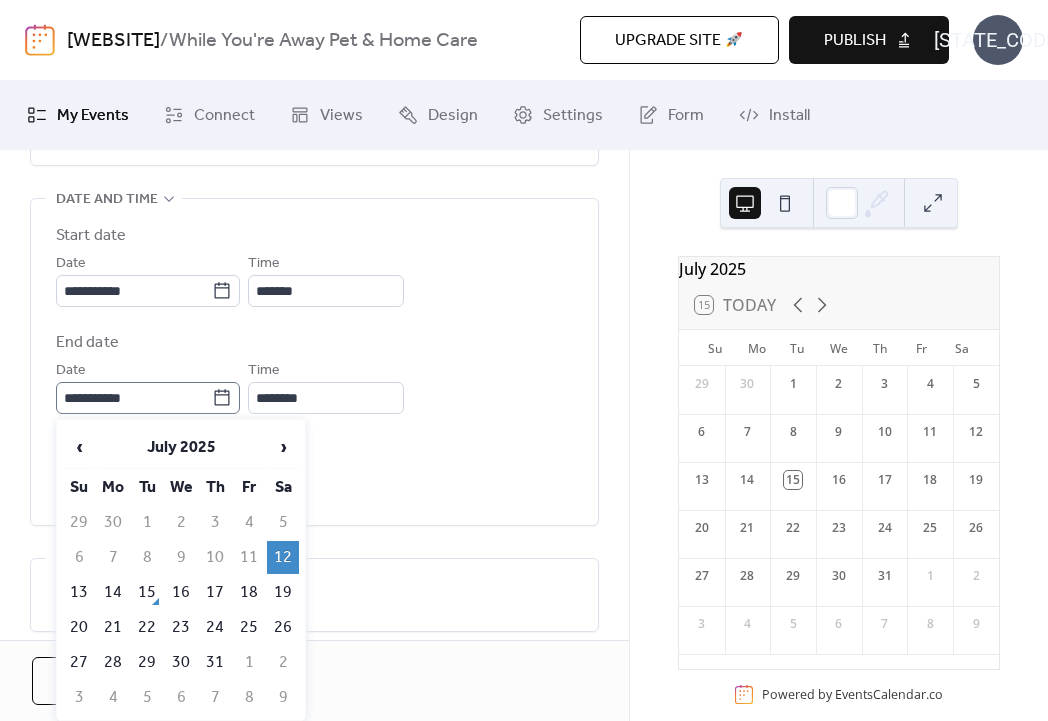 click 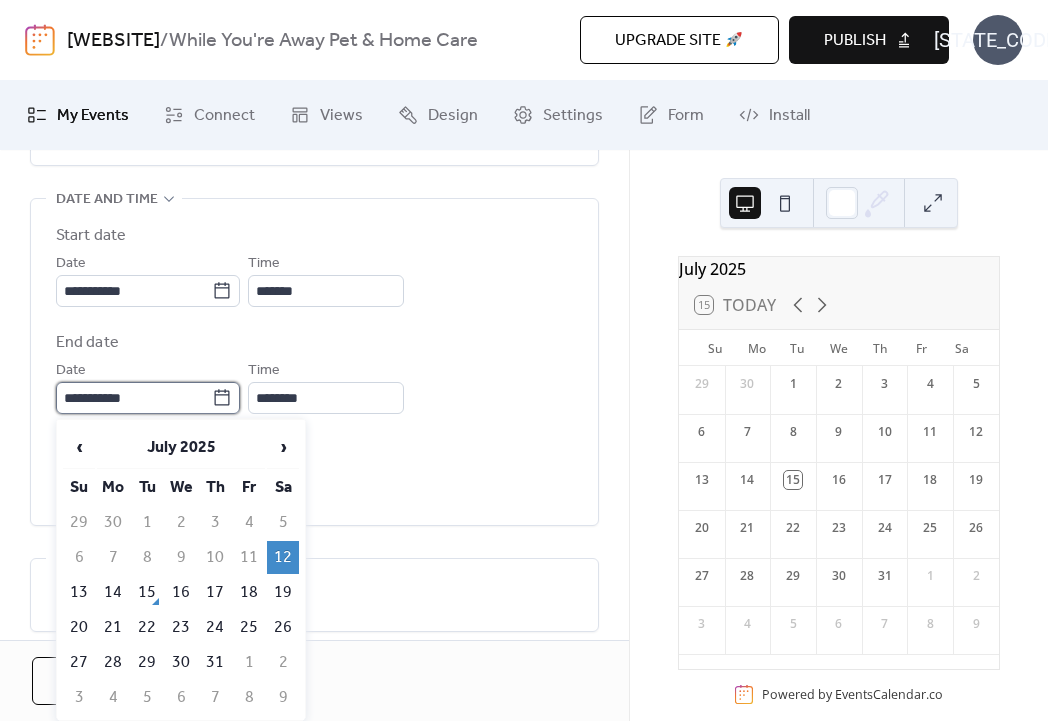 click on "**********" at bounding box center [134, 398] 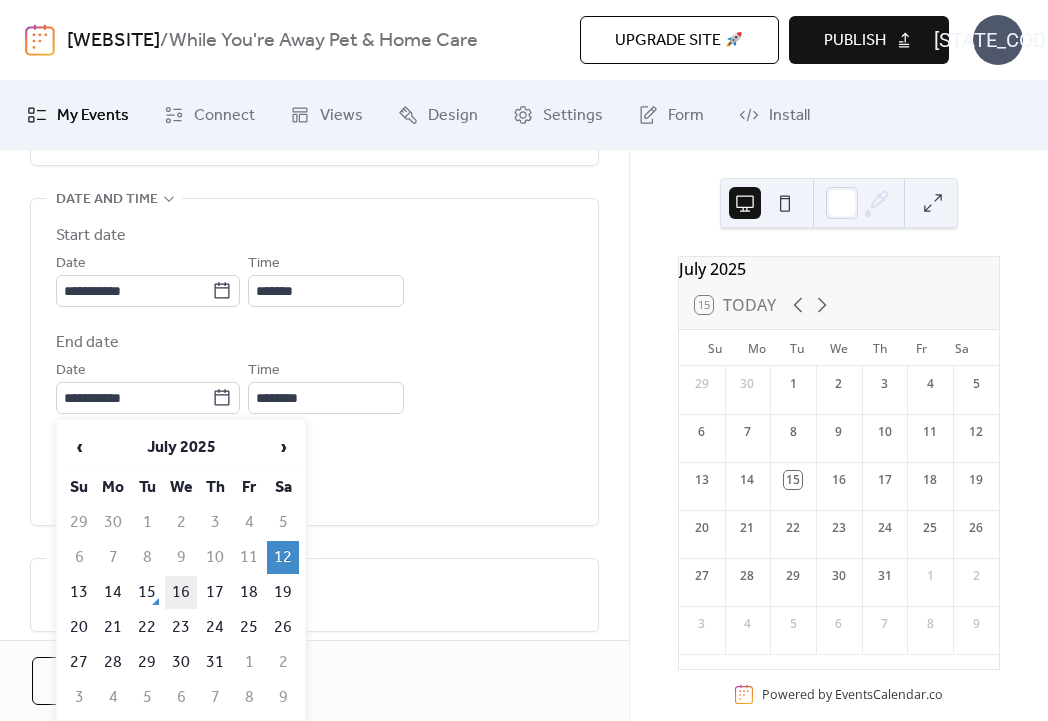 click on "16" at bounding box center [181, 592] 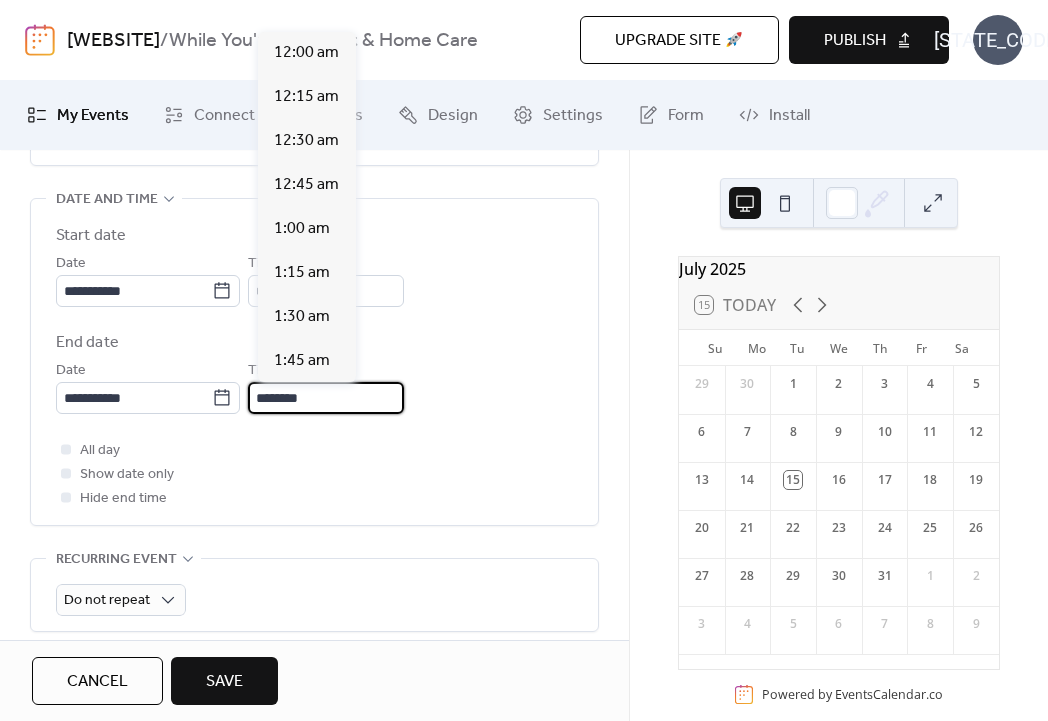 click on "********" at bounding box center [326, 398] 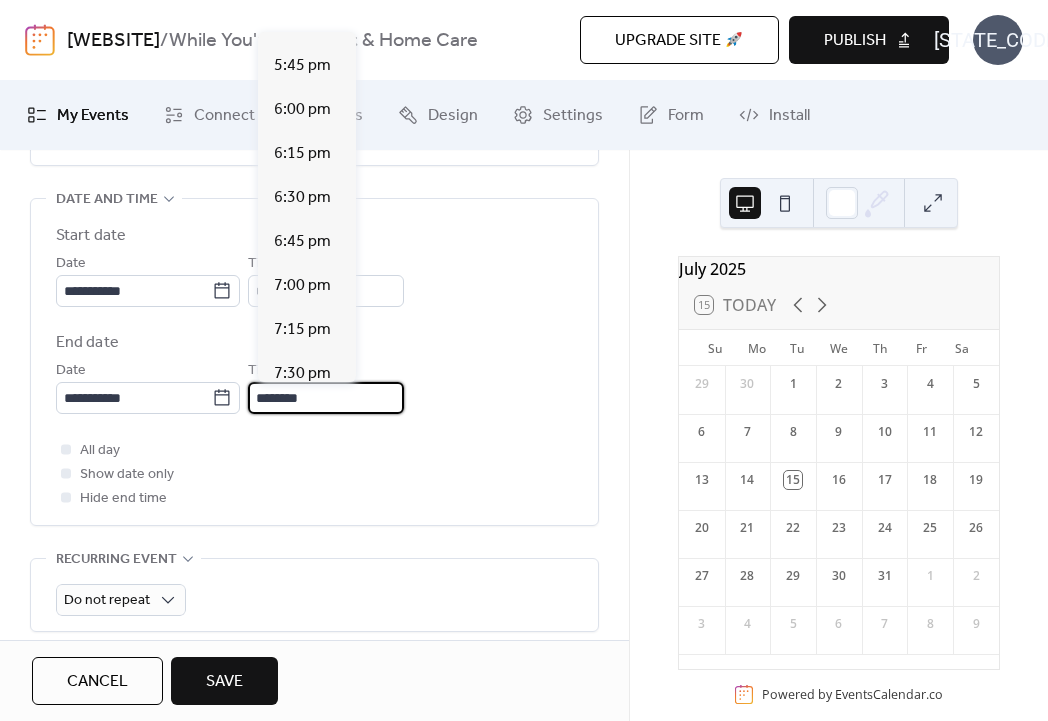 scroll, scrollTop: 3108, scrollLeft: 0, axis: vertical 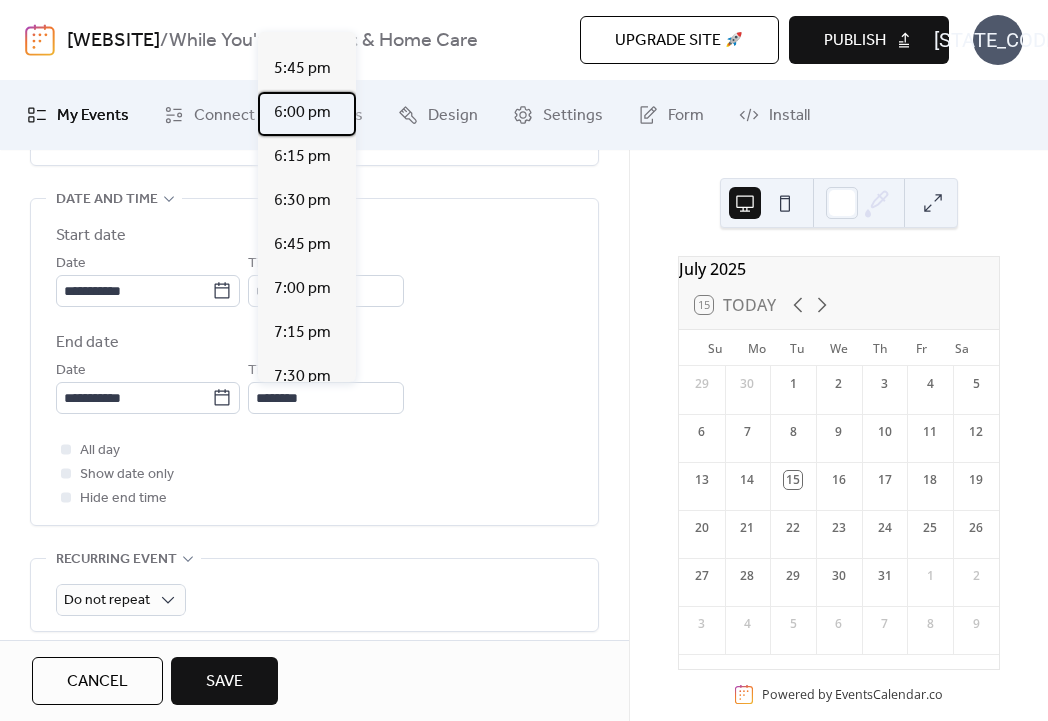click on "6:00 pm" at bounding box center (302, 113) 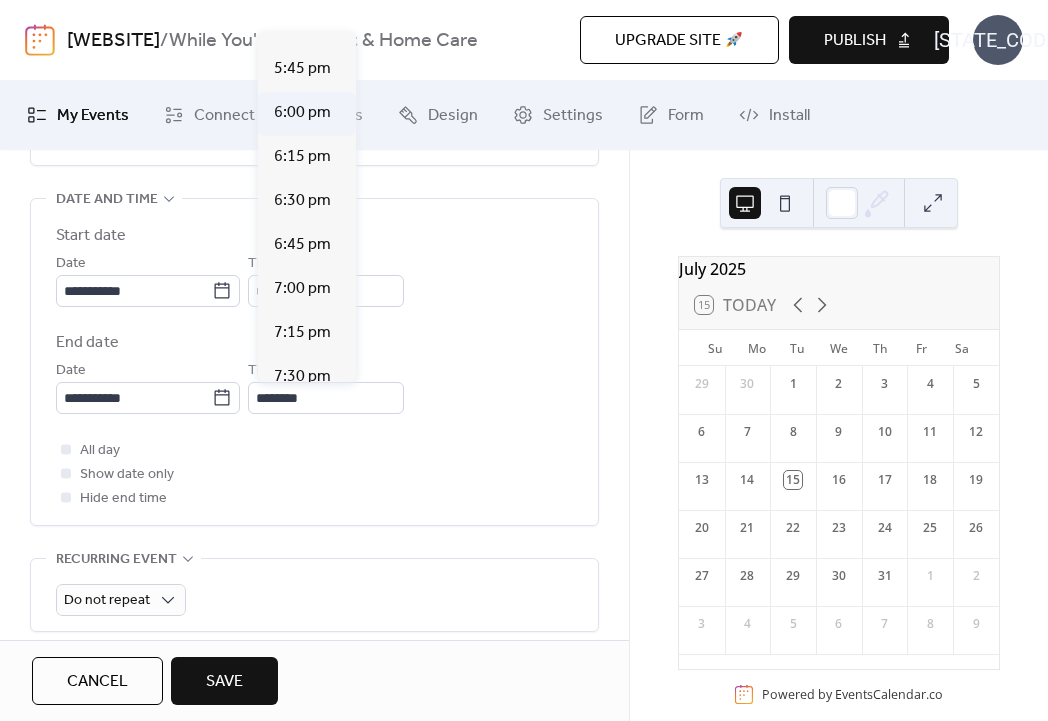 type on "*******" 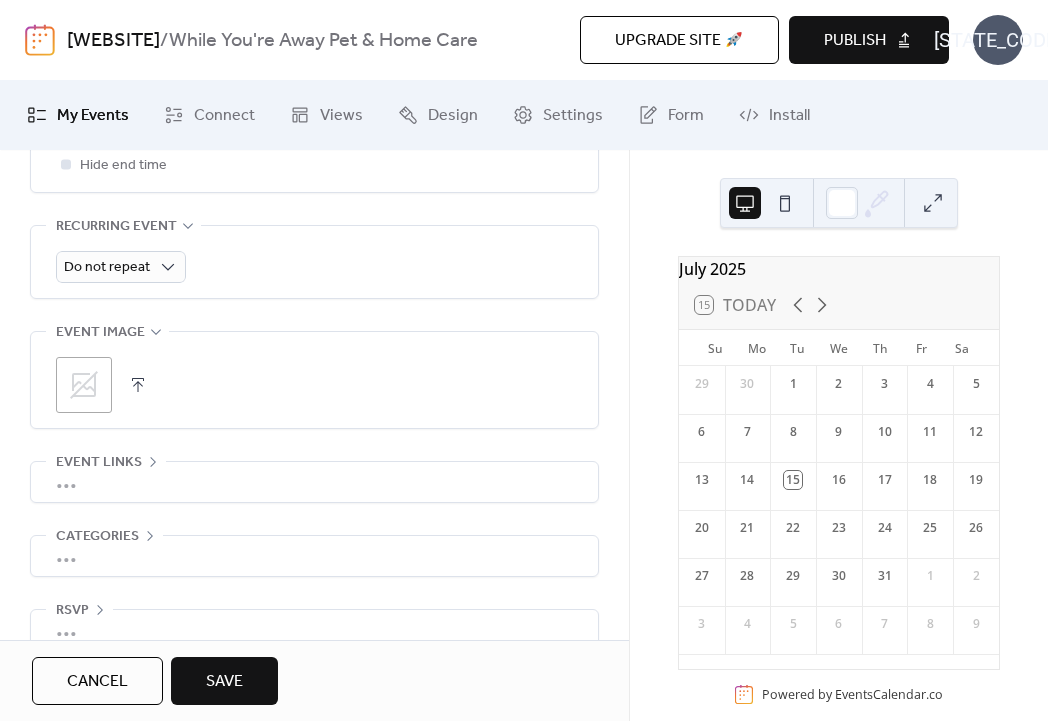 scroll, scrollTop: 1013, scrollLeft: 0, axis: vertical 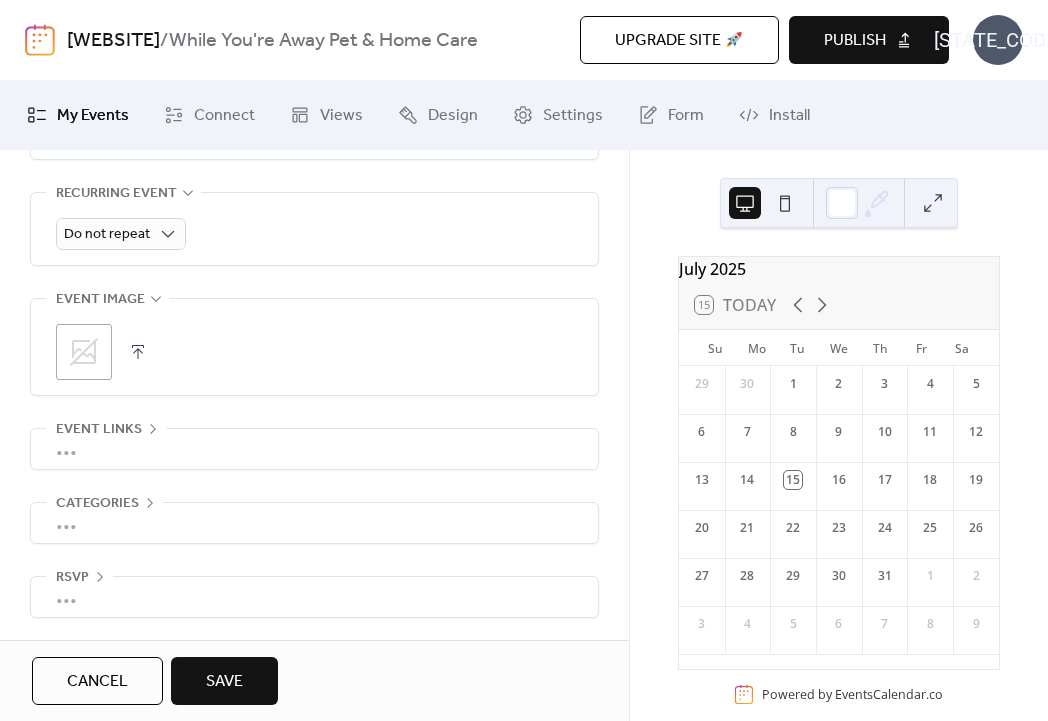 click on "•••" at bounding box center [314, 523] 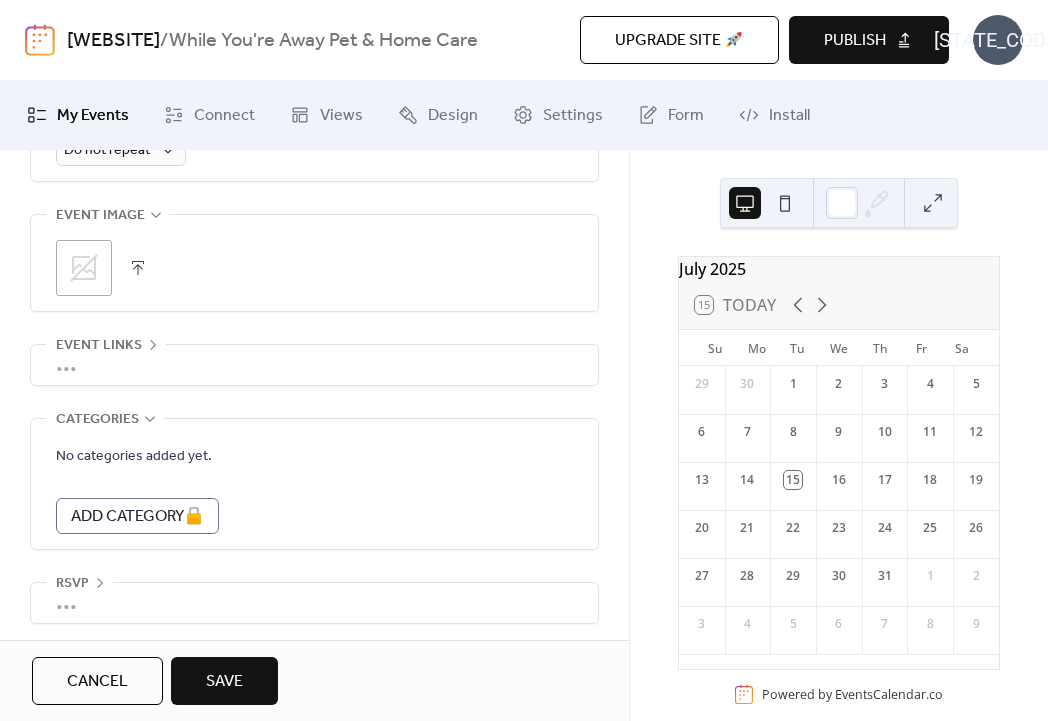 scroll, scrollTop: 1103, scrollLeft: 0, axis: vertical 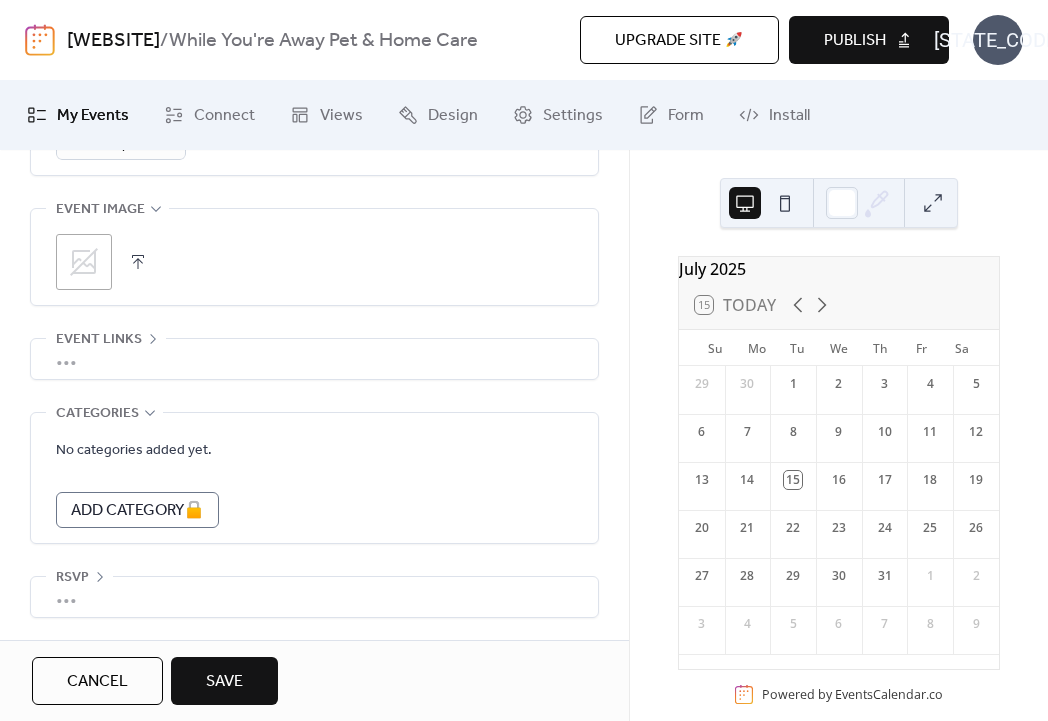 click on "Save" at bounding box center (224, 681) 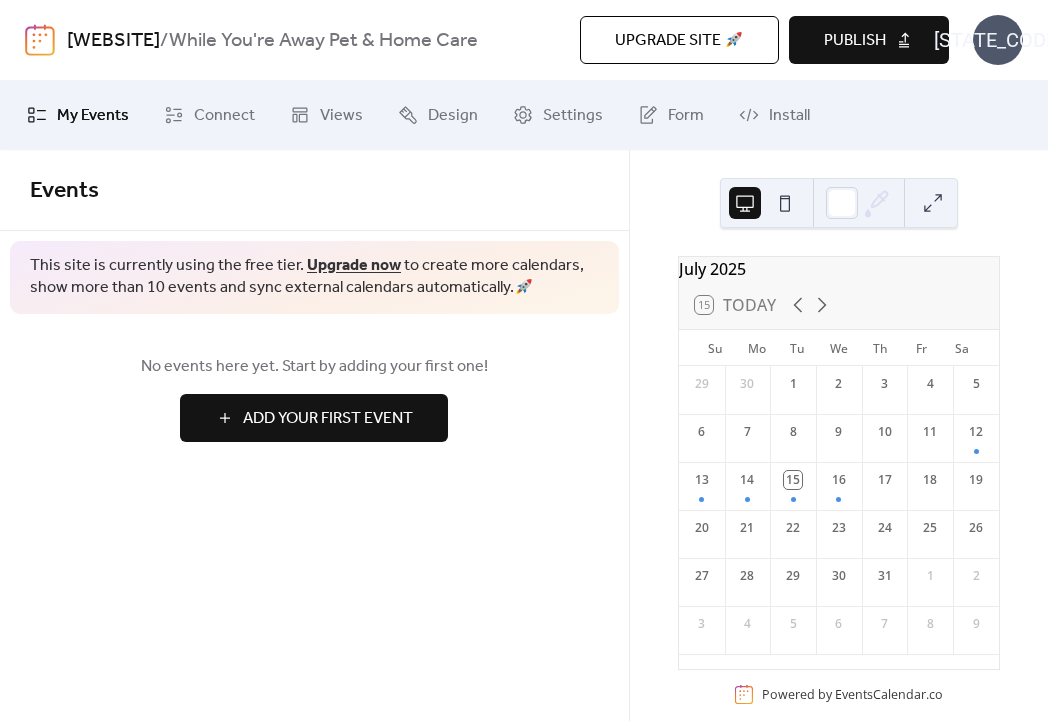 click at bounding box center (785, 203) 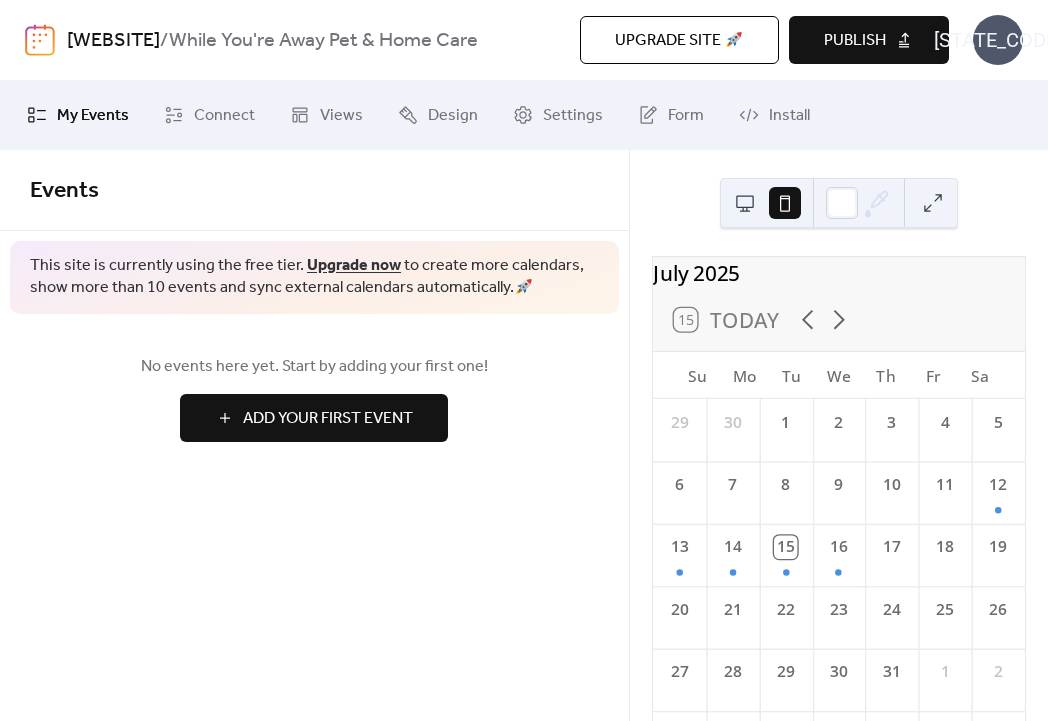 scroll, scrollTop: 147, scrollLeft: 0, axis: vertical 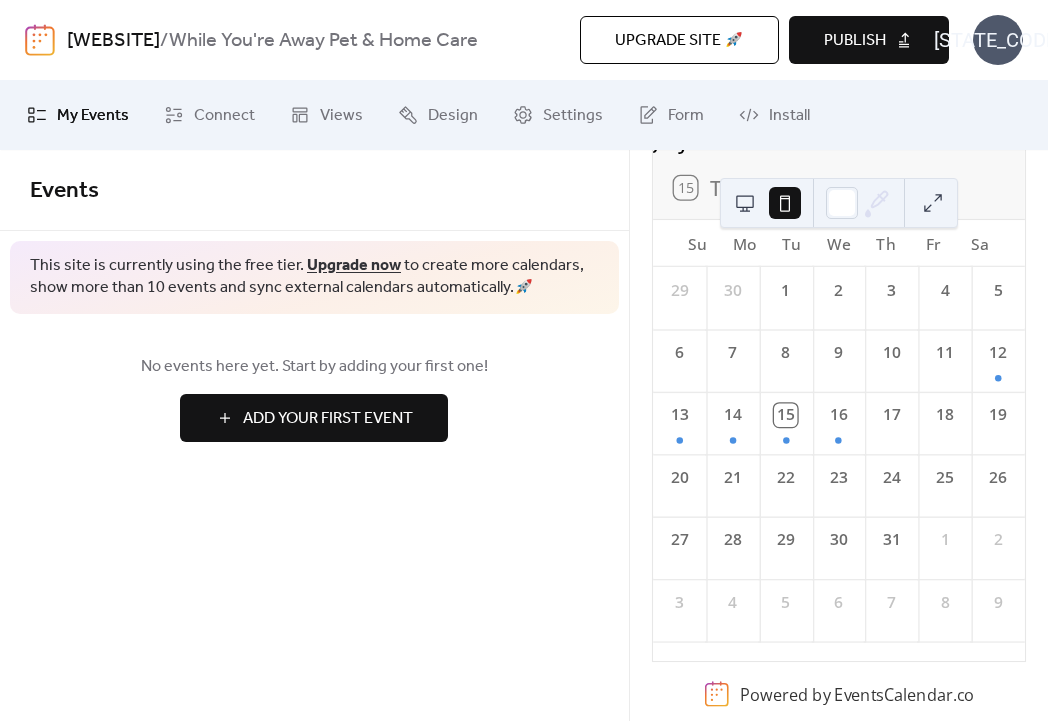 click at bounding box center (745, 203) 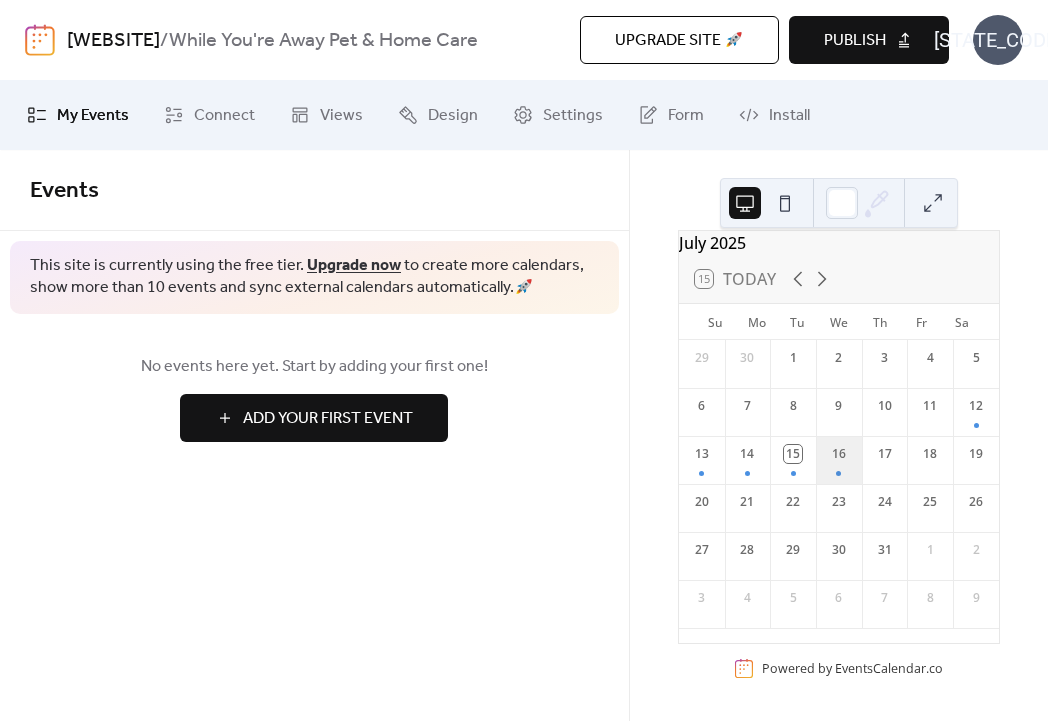 click on "16" at bounding box center (839, 460) 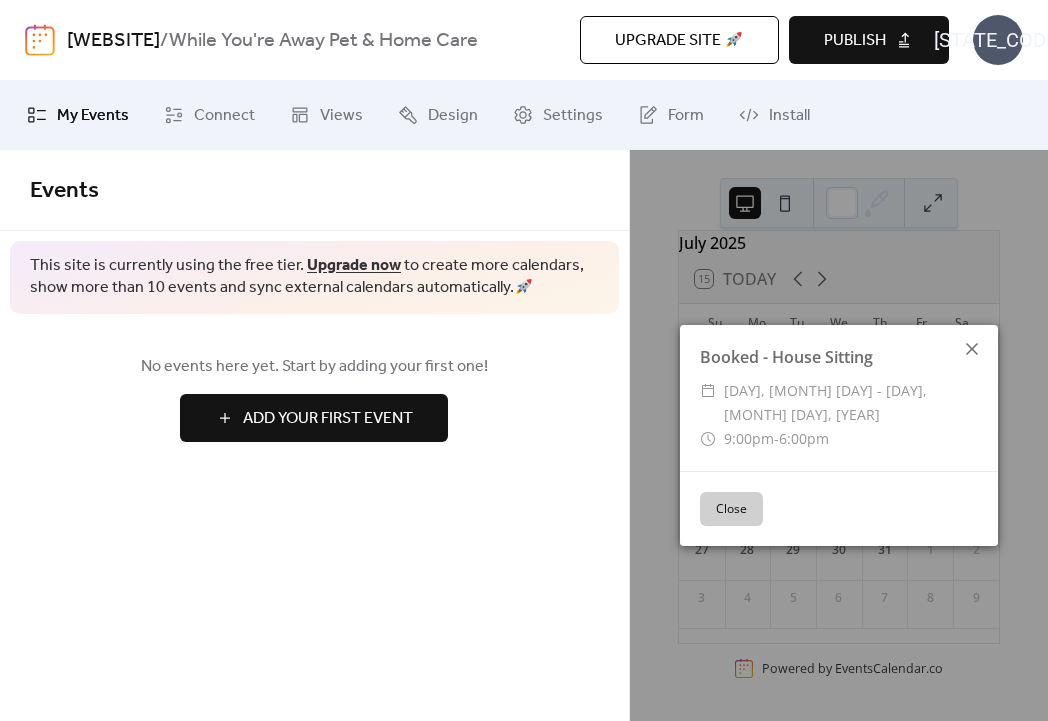 click 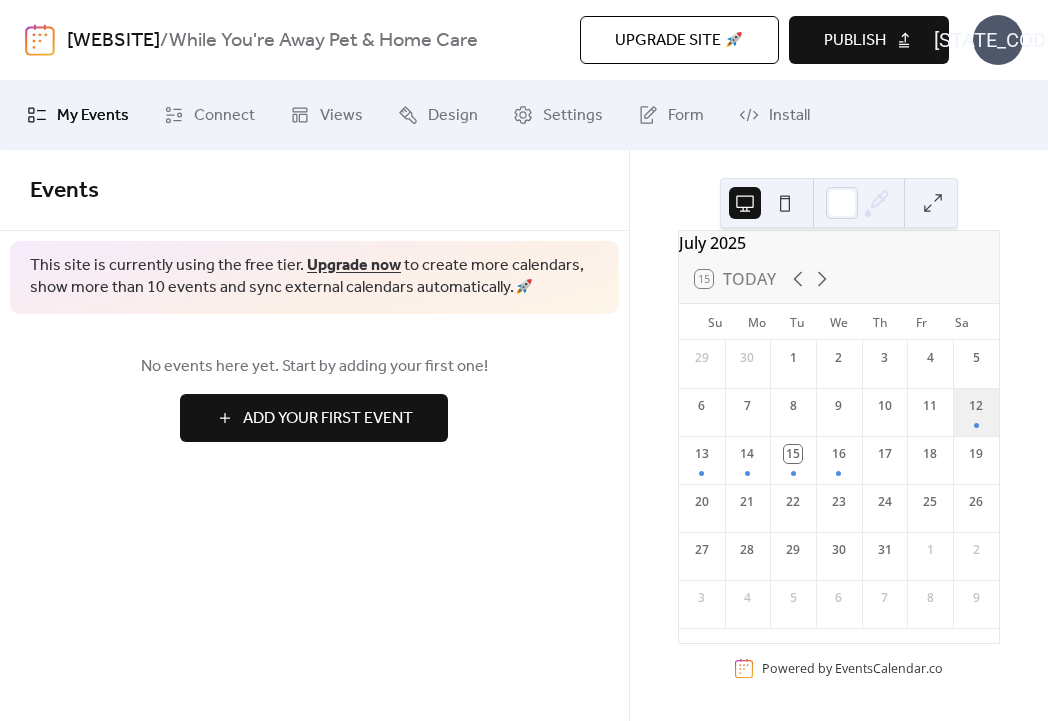 click on "12" at bounding box center (976, 412) 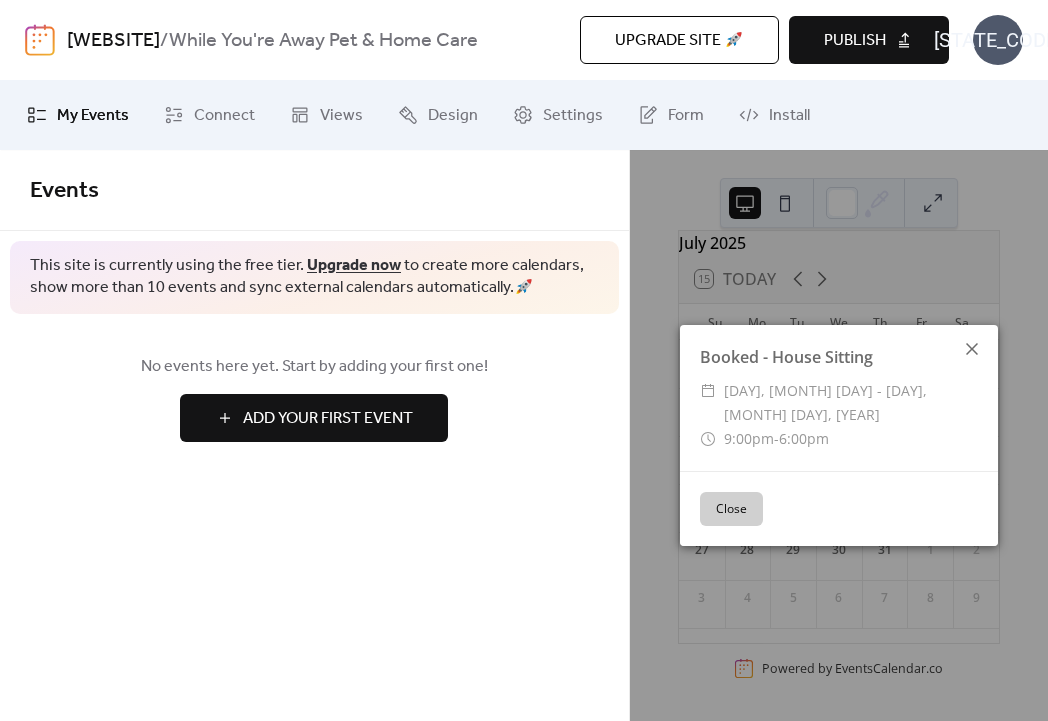 click 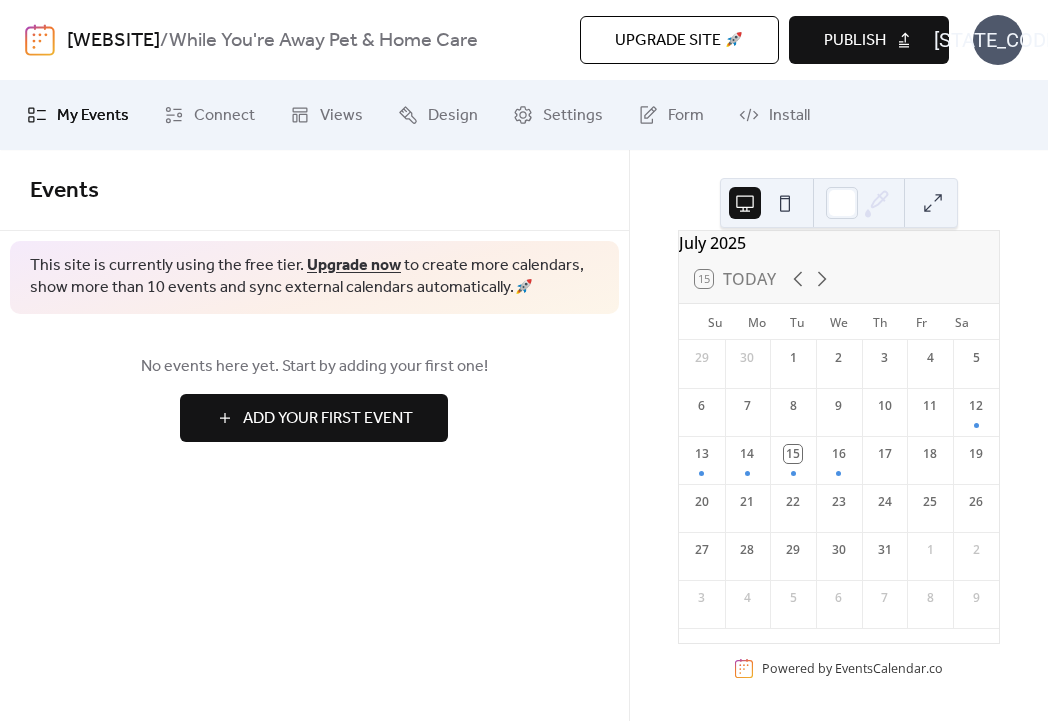 click on "My Events" at bounding box center [78, 115] 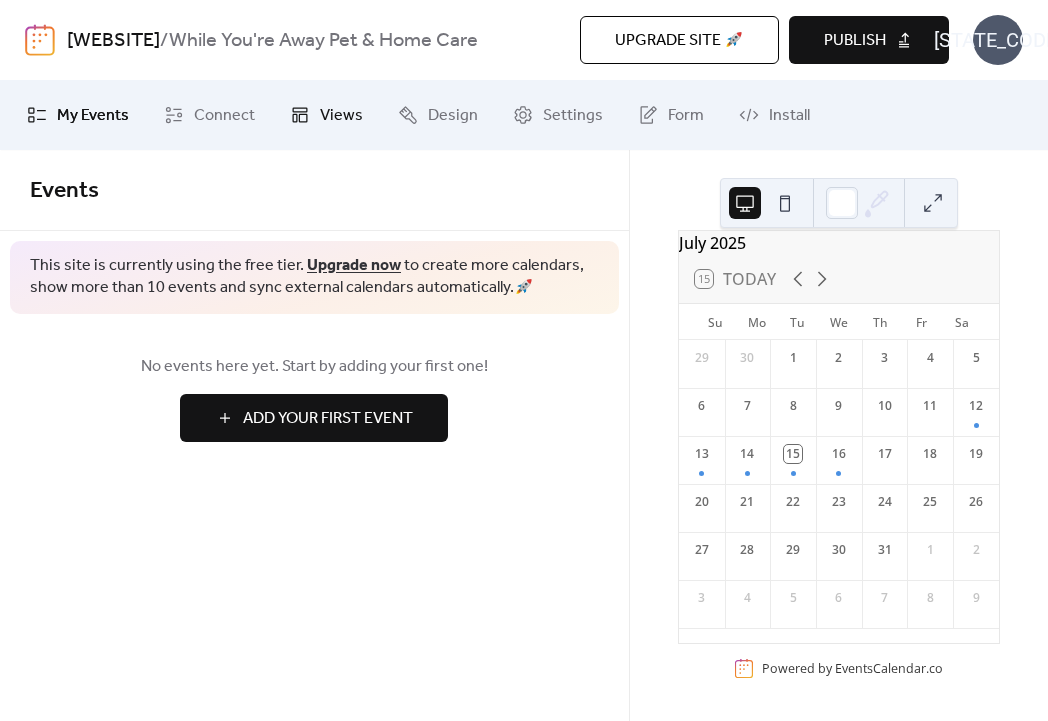 click on "Views" at bounding box center [341, 116] 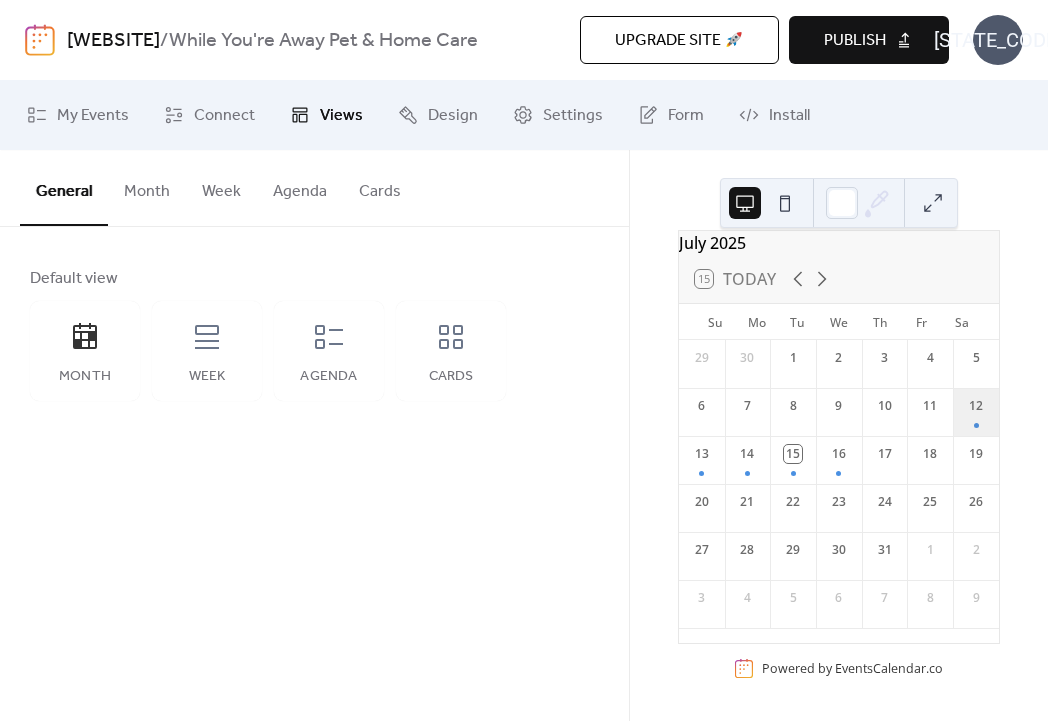 click on "12" at bounding box center [976, 412] 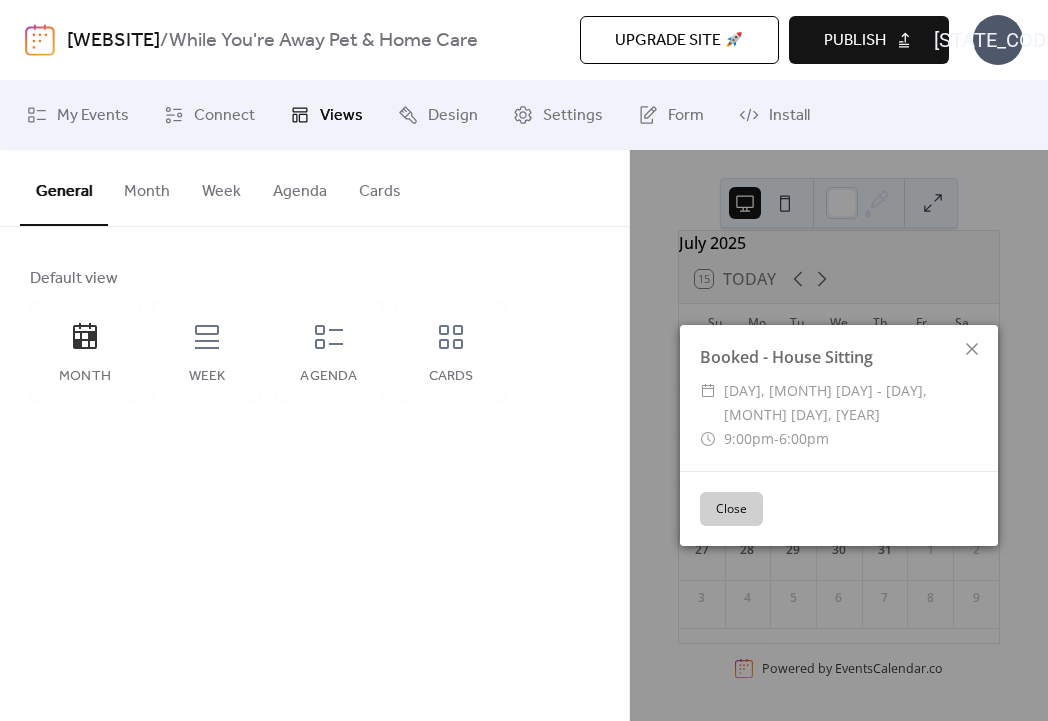 click on "Sat, Jul 12 - Wed, Jul 16, 2025" at bounding box center [851, 403] 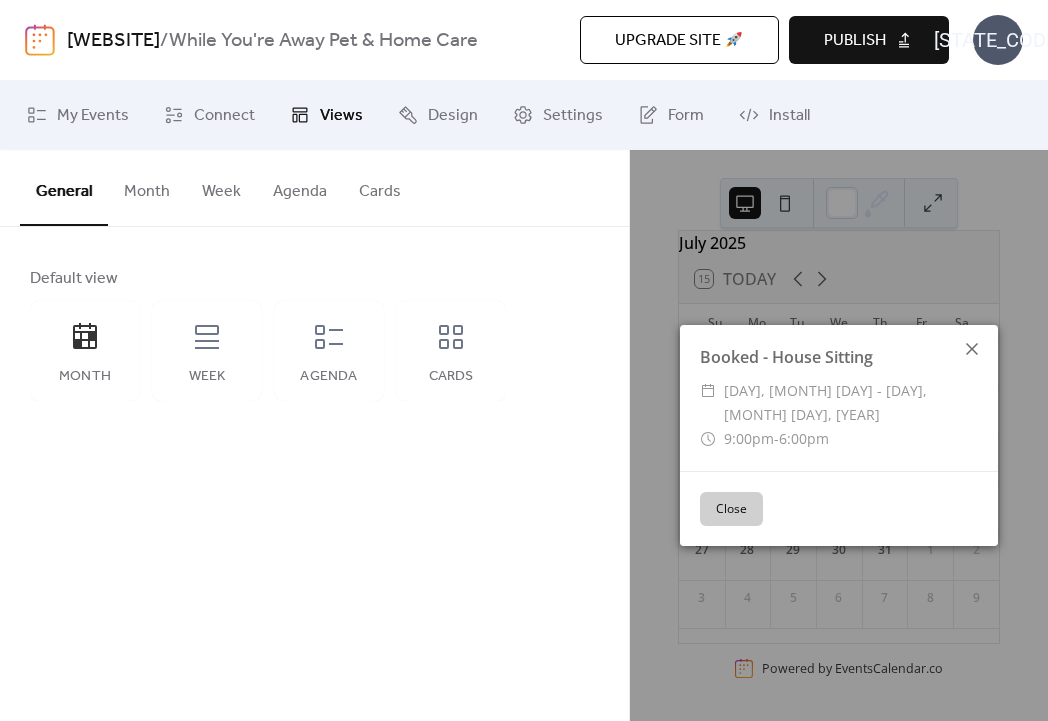 click 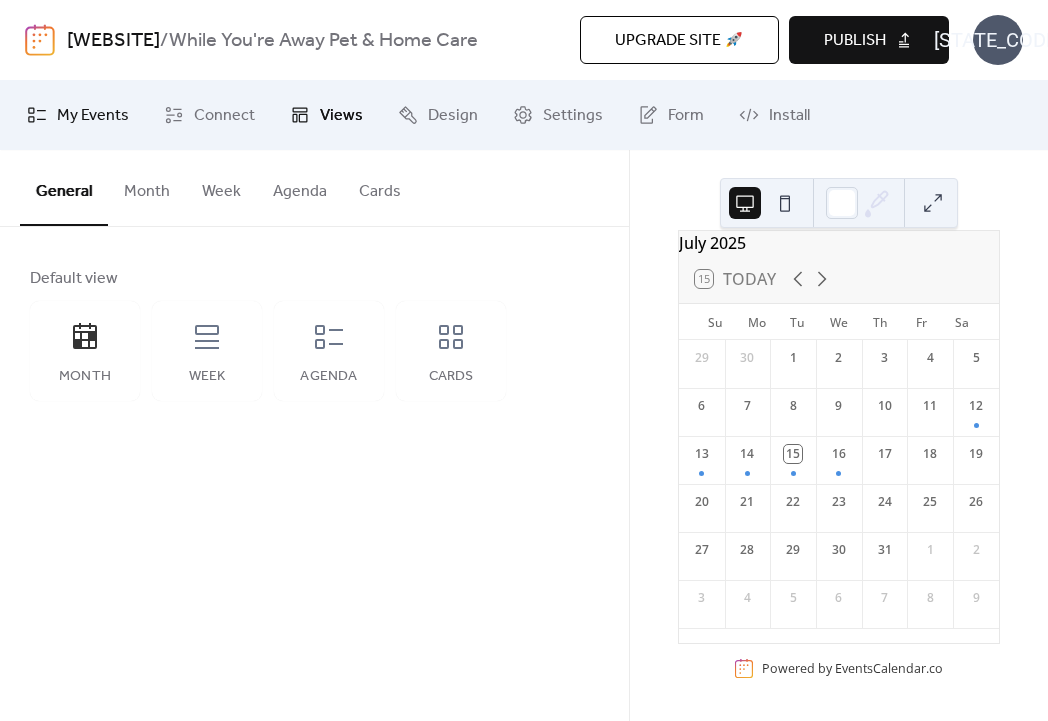 click on "My Events" at bounding box center (93, 116) 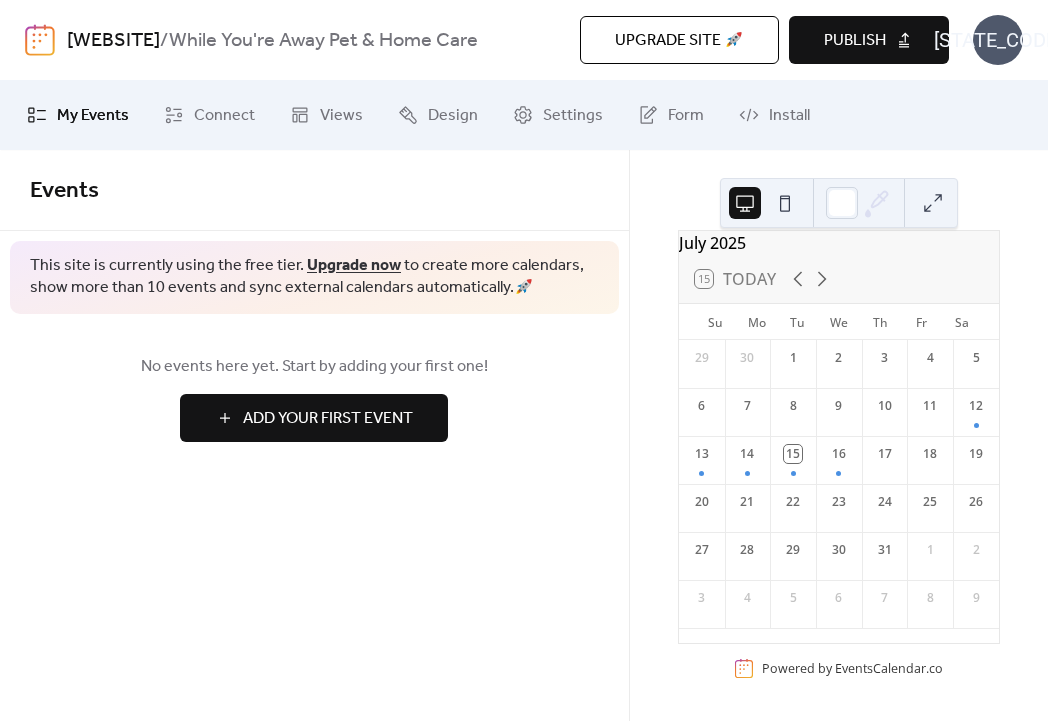 click on "Add Your First Event" at bounding box center (328, 419) 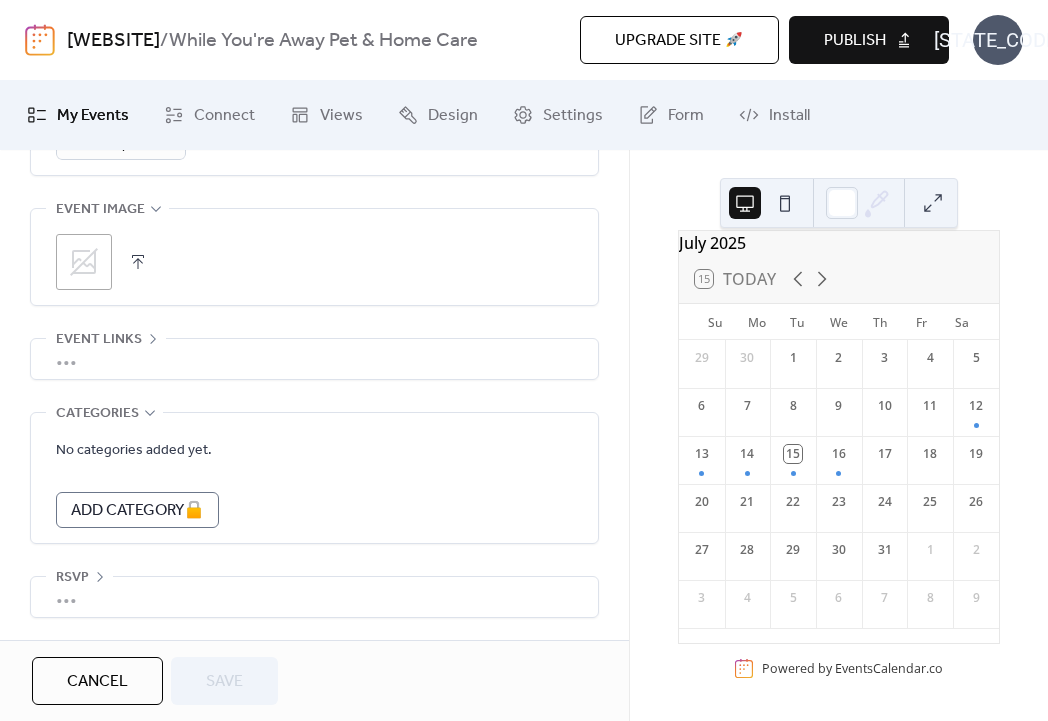 scroll, scrollTop: 1101, scrollLeft: 0, axis: vertical 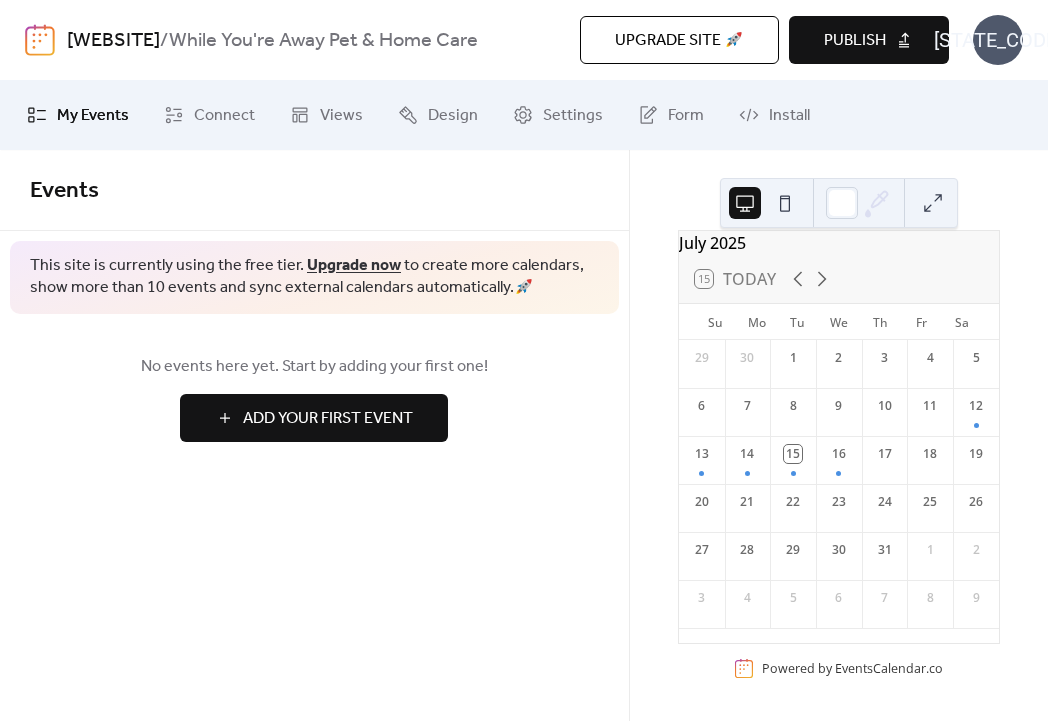 click on "My Events" at bounding box center [93, 116] 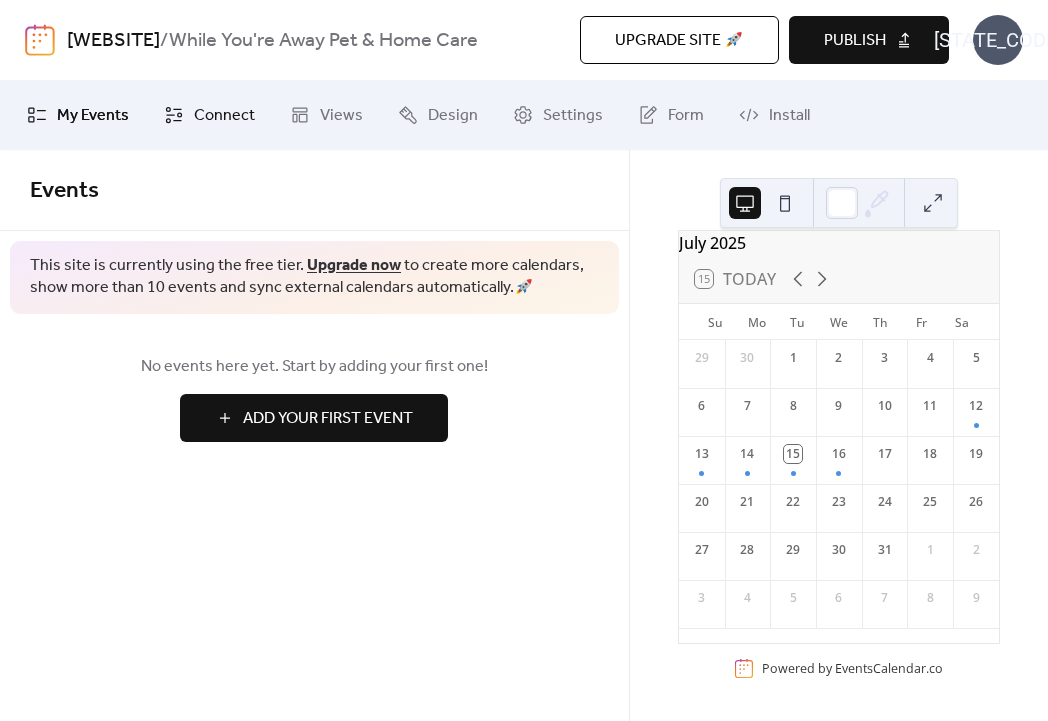 click on "Connect" at bounding box center [224, 116] 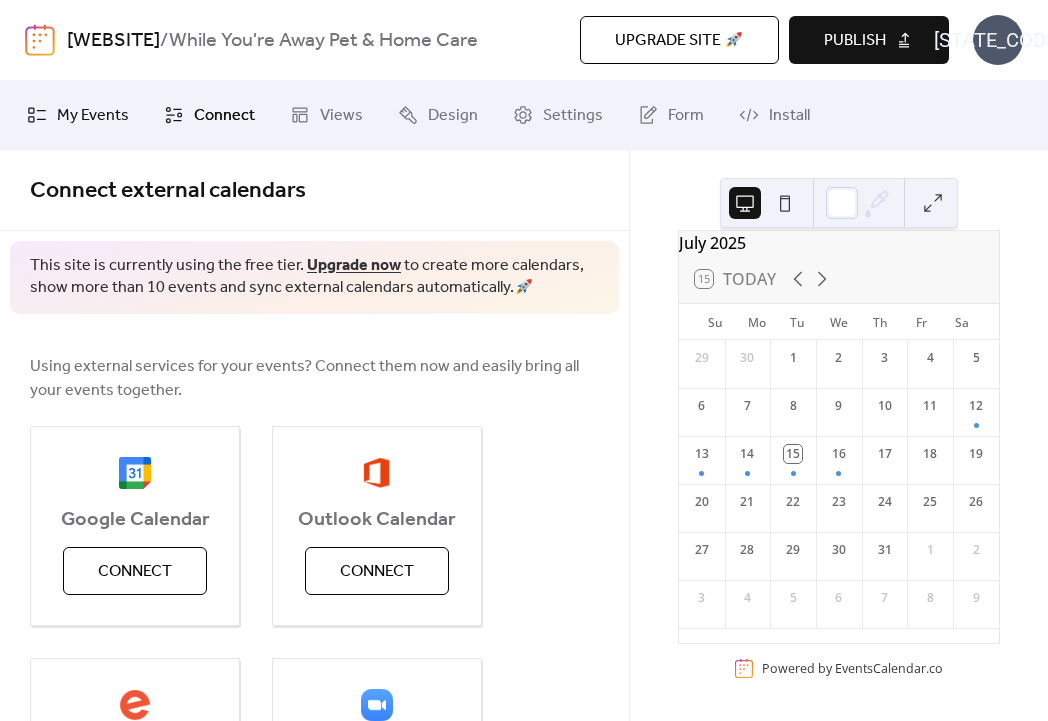 click on "My Events" at bounding box center [78, 115] 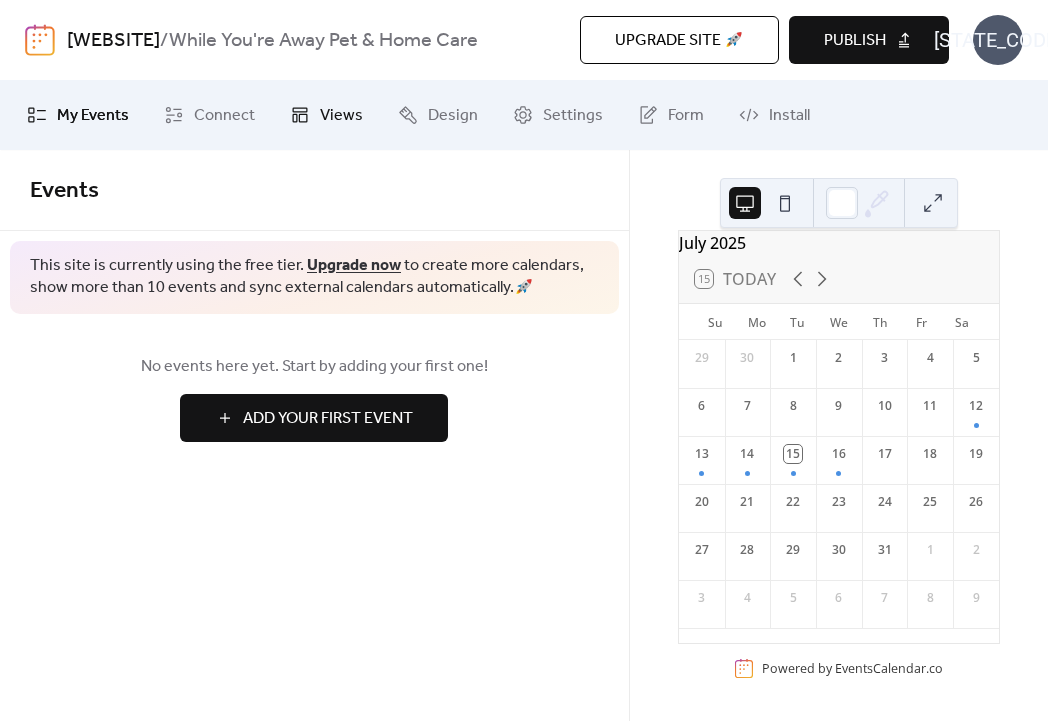 click on "Views" at bounding box center [341, 116] 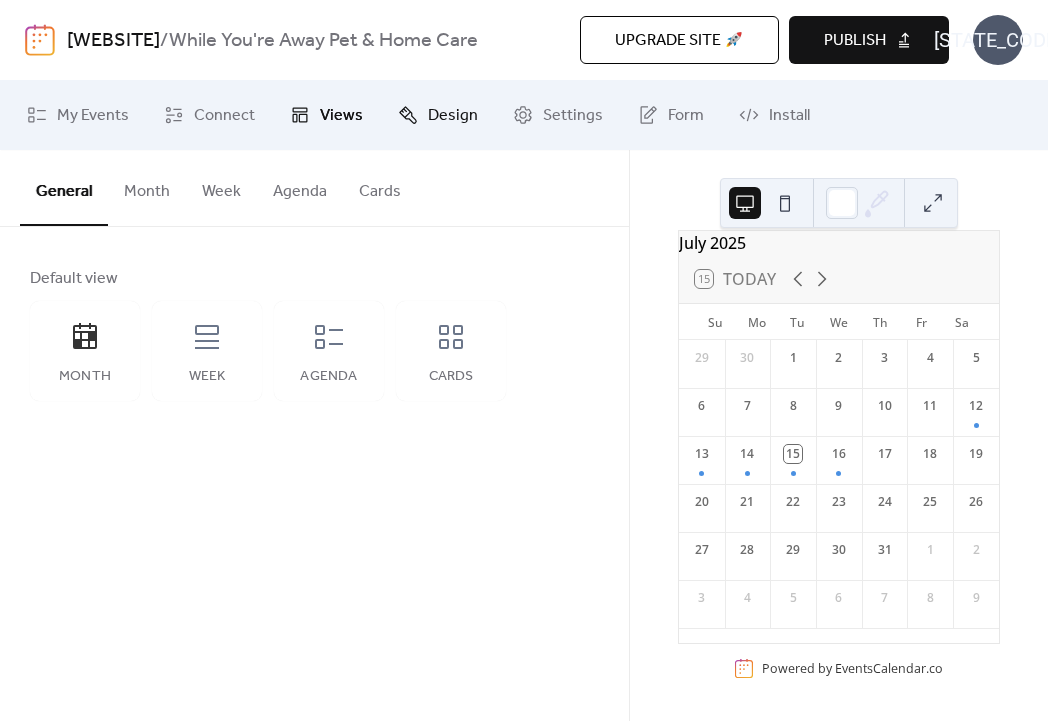 click on "Design" at bounding box center [453, 116] 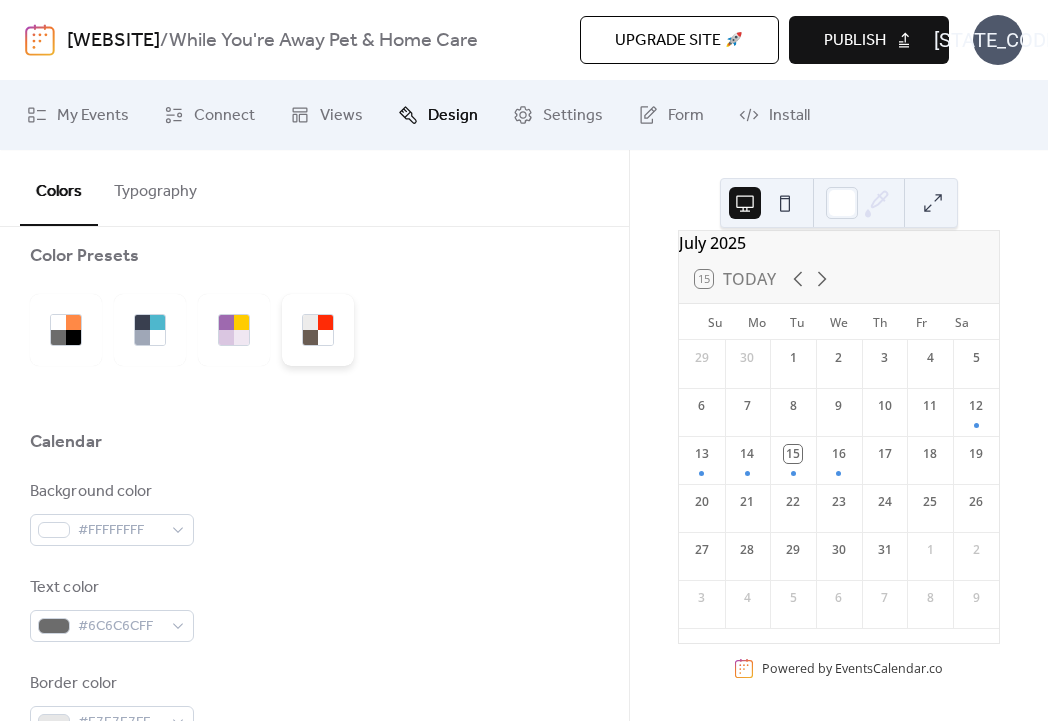 scroll, scrollTop: 0, scrollLeft: 0, axis: both 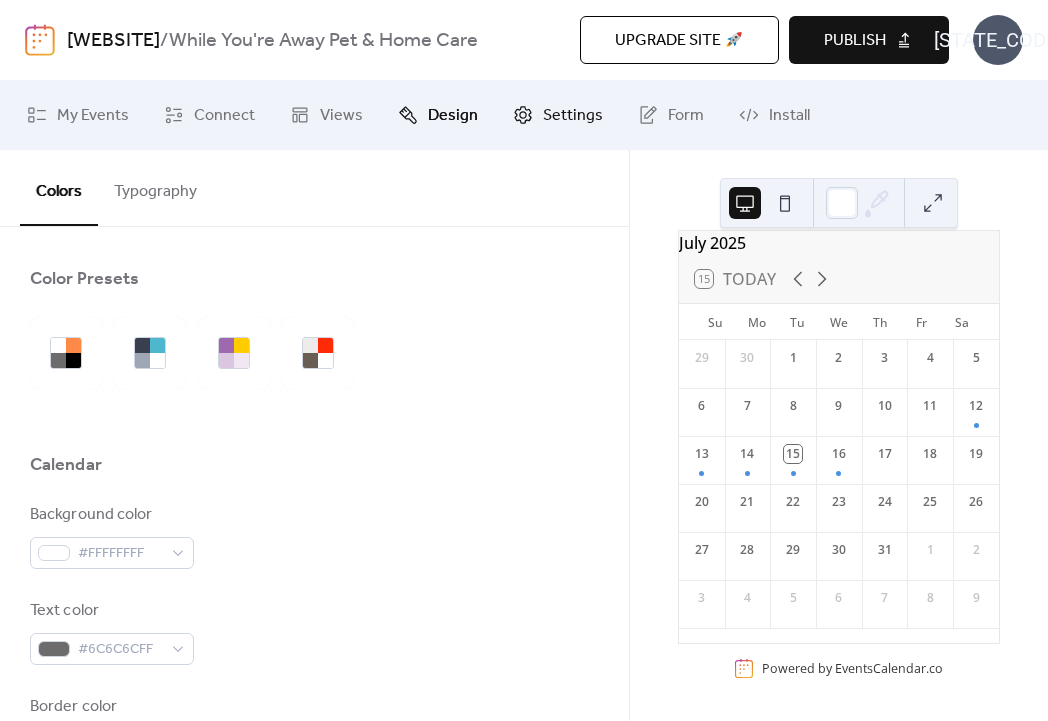 click on "Settings" at bounding box center [573, 116] 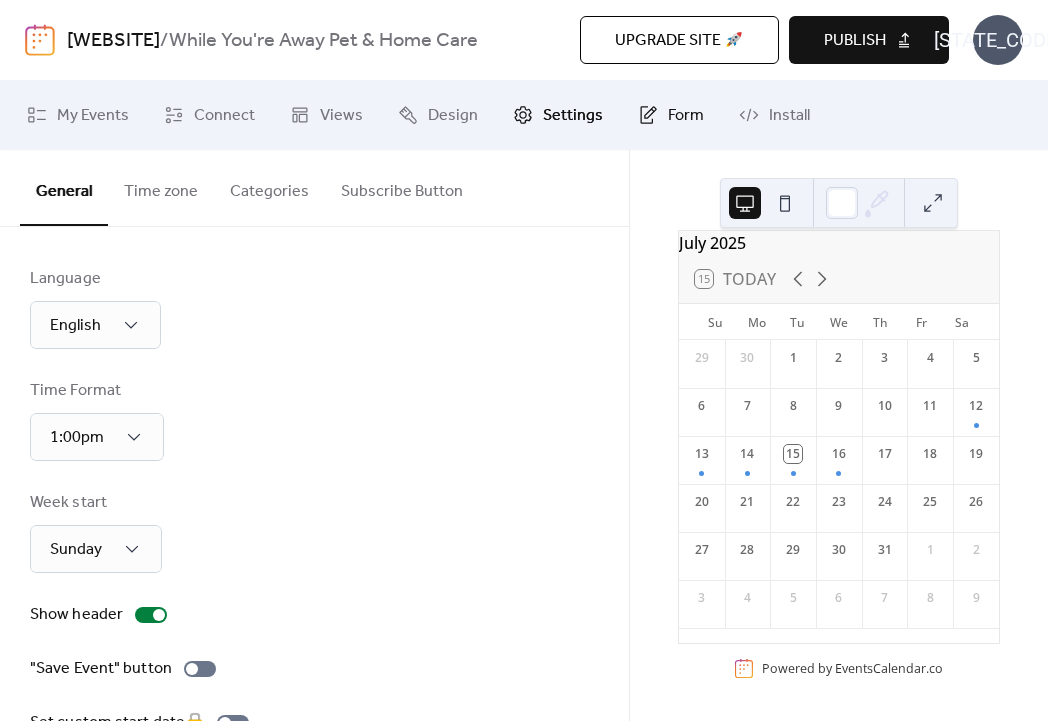 click 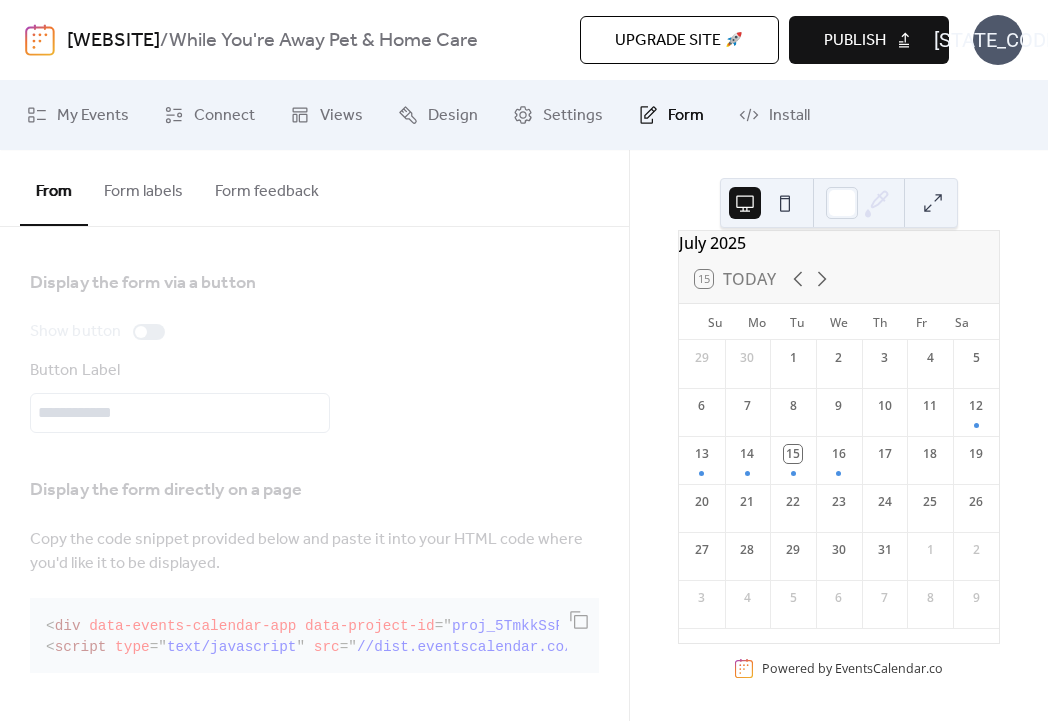 scroll, scrollTop: 0, scrollLeft: 0, axis: both 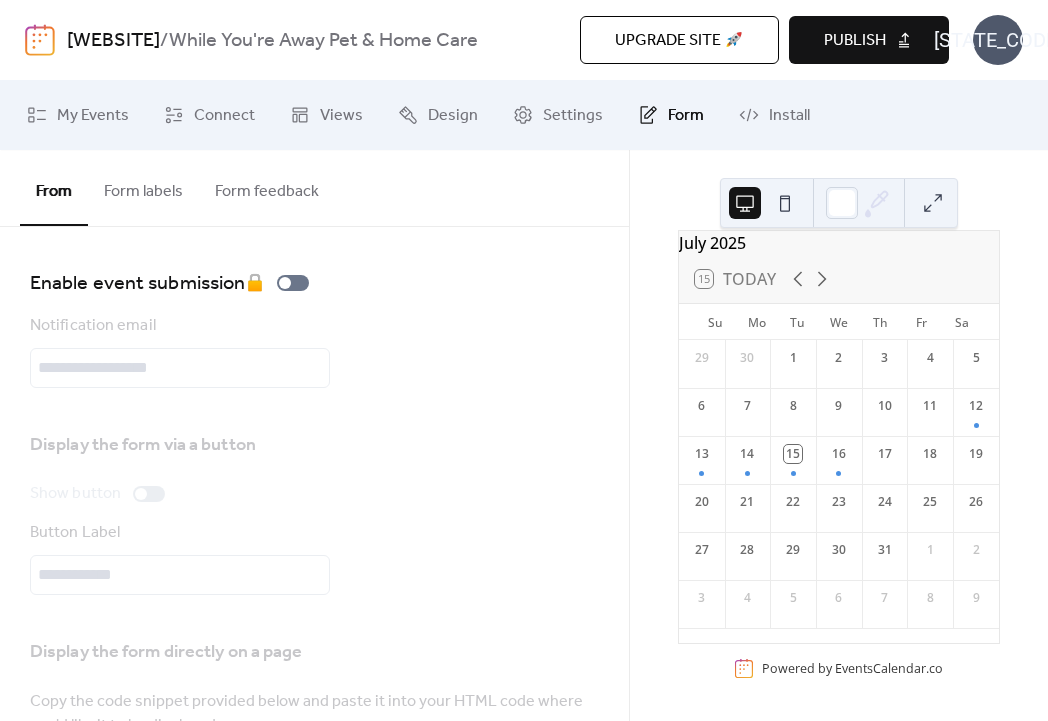 click on "Form labels" at bounding box center (143, 187) 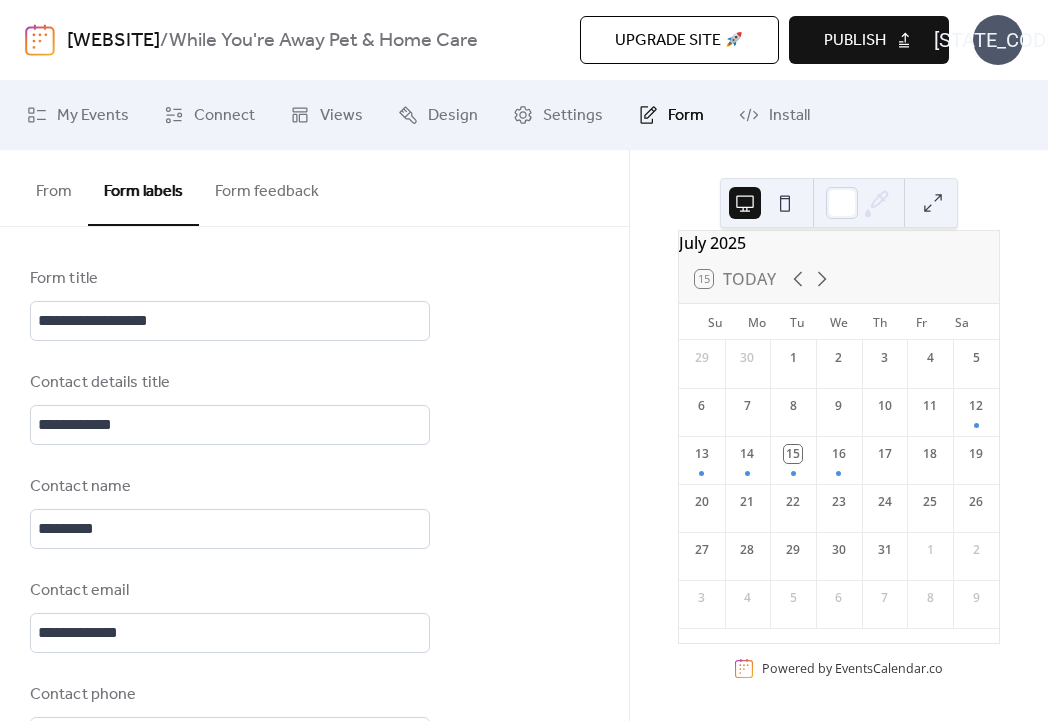 click on "Form feedback" at bounding box center [267, 187] 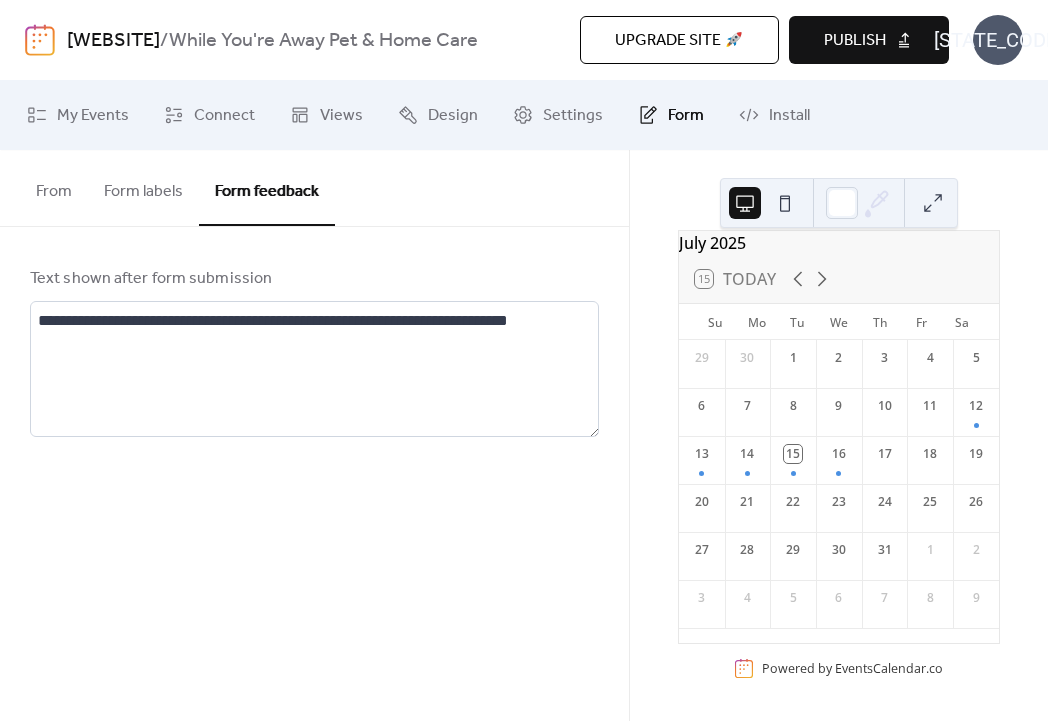 click on "Form labels" at bounding box center (143, 187) 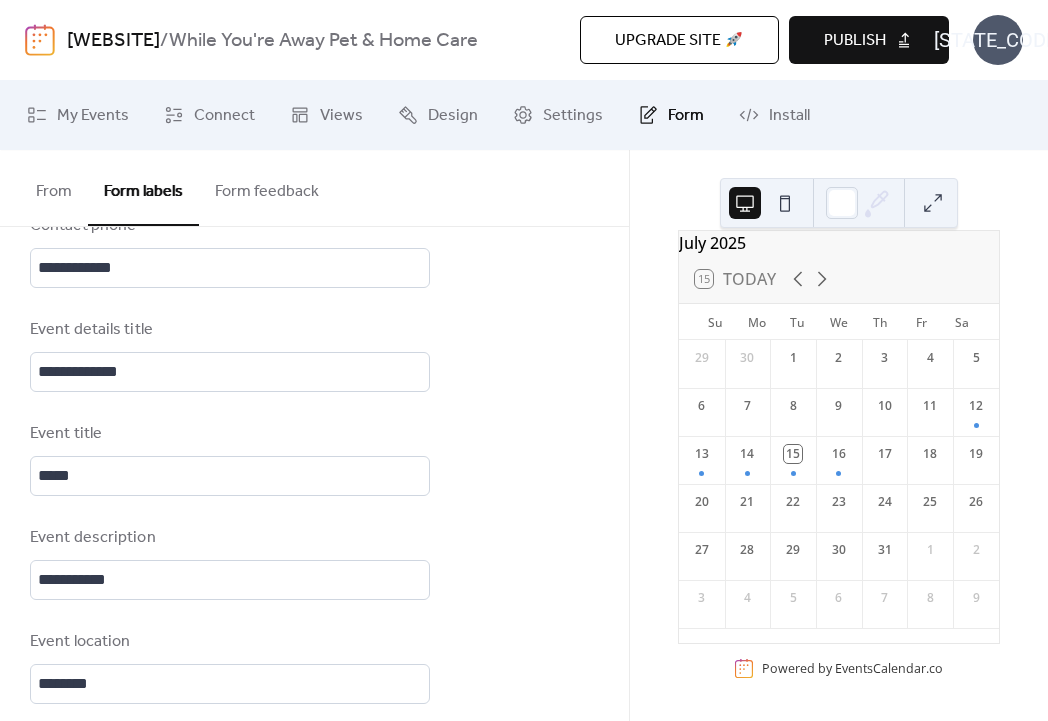 scroll, scrollTop: 0, scrollLeft: 0, axis: both 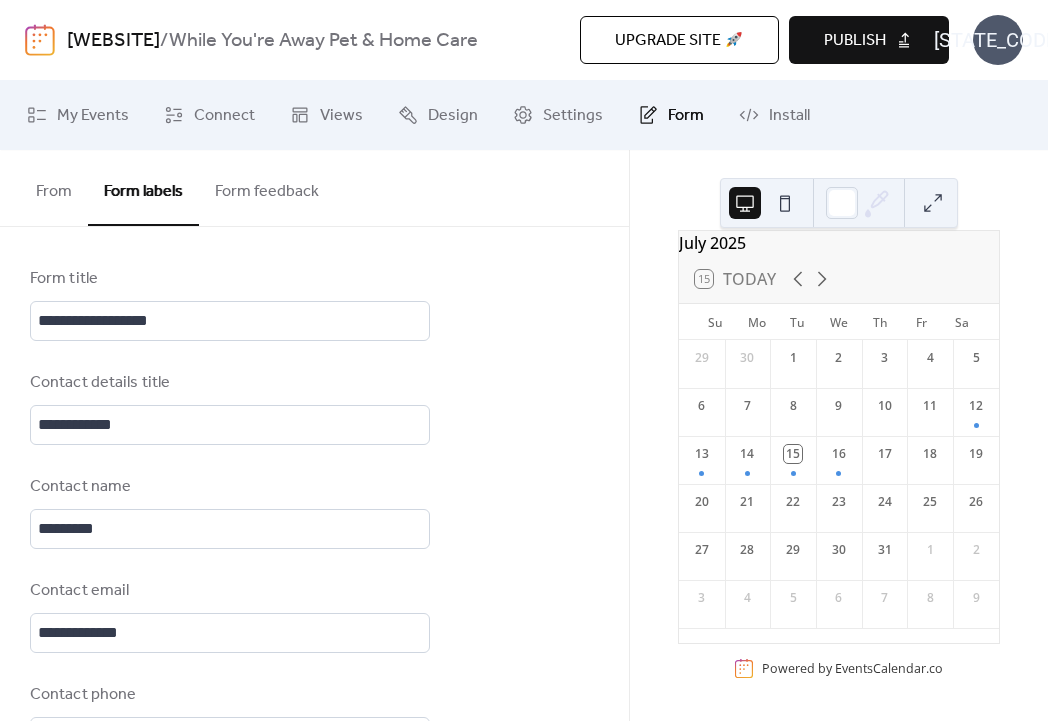 click on "From" at bounding box center [54, 187] 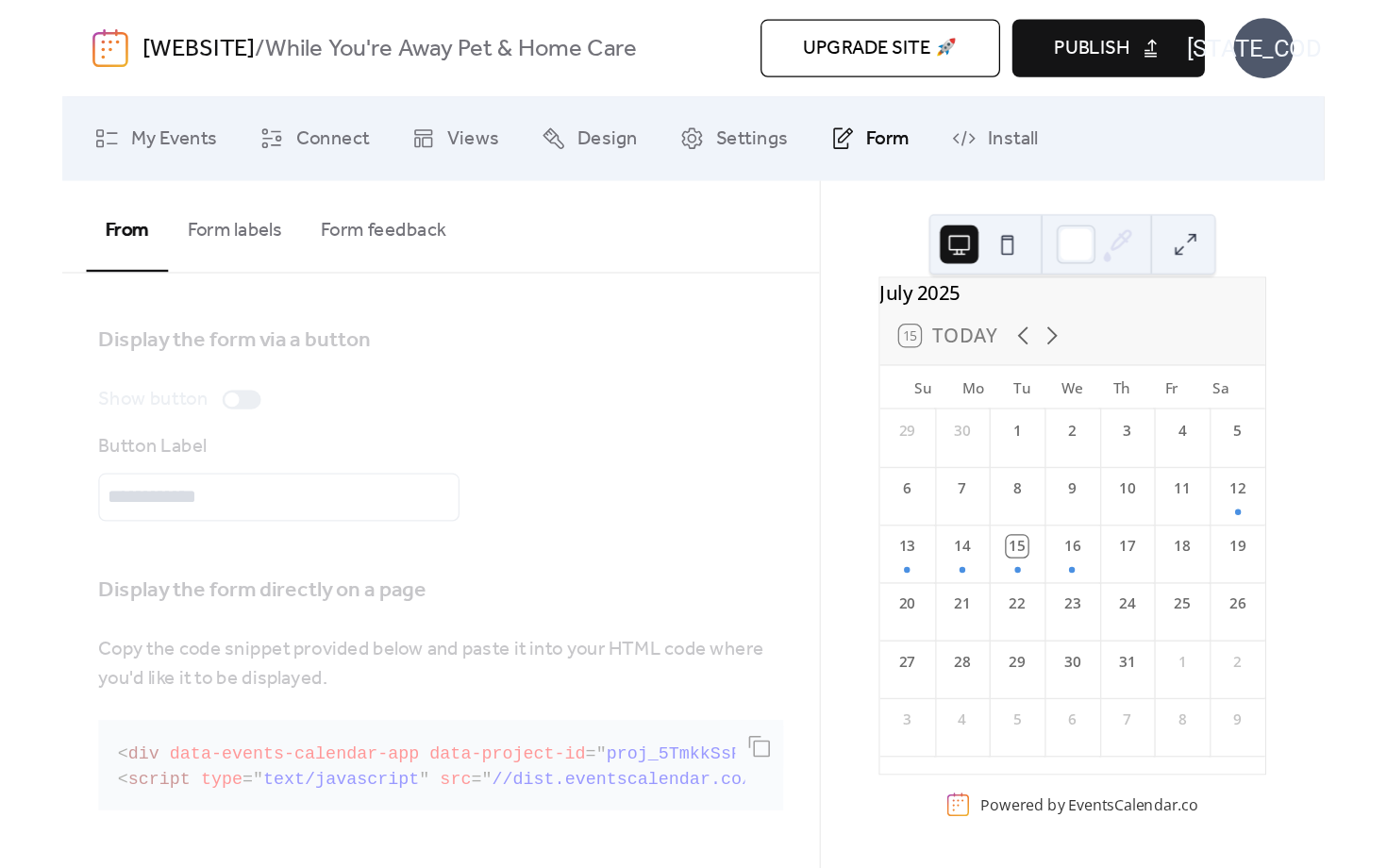 scroll, scrollTop: 0, scrollLeft: 0, axis: both 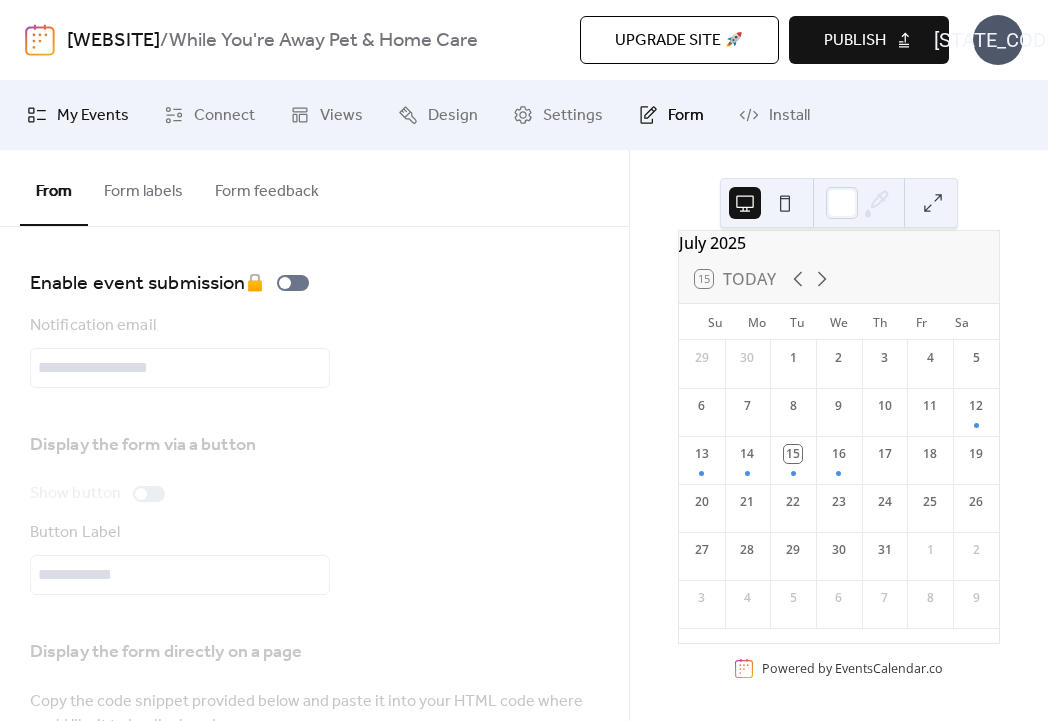 click on "My Events" at bounding box center [93, 116] 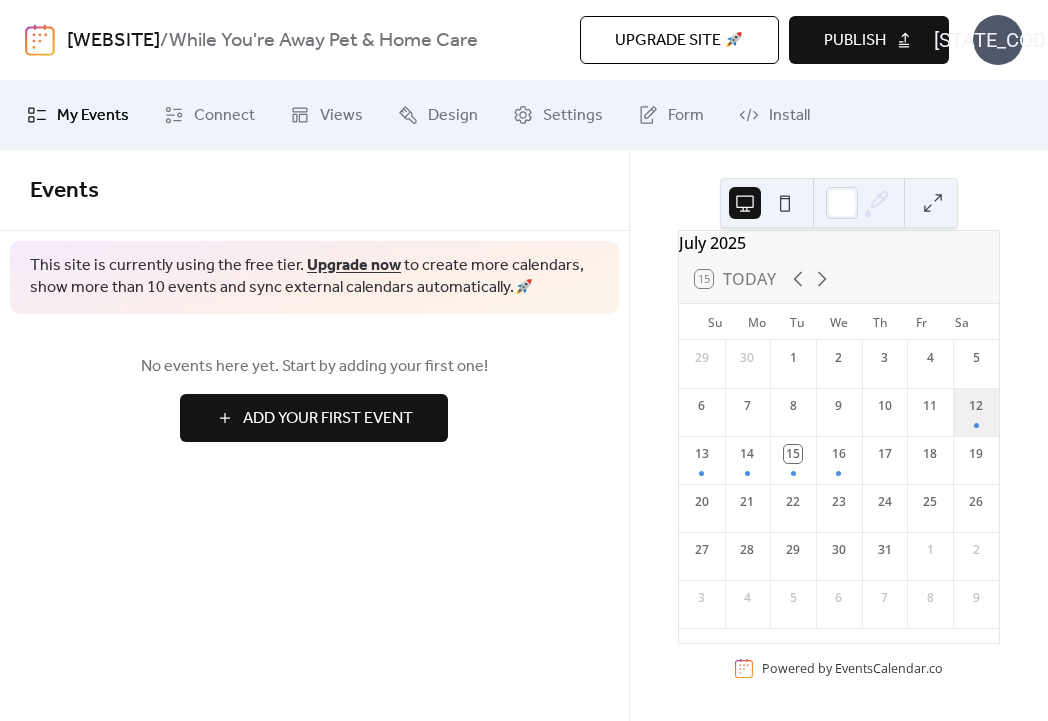 click on "12" at bounding box center (976, 412) 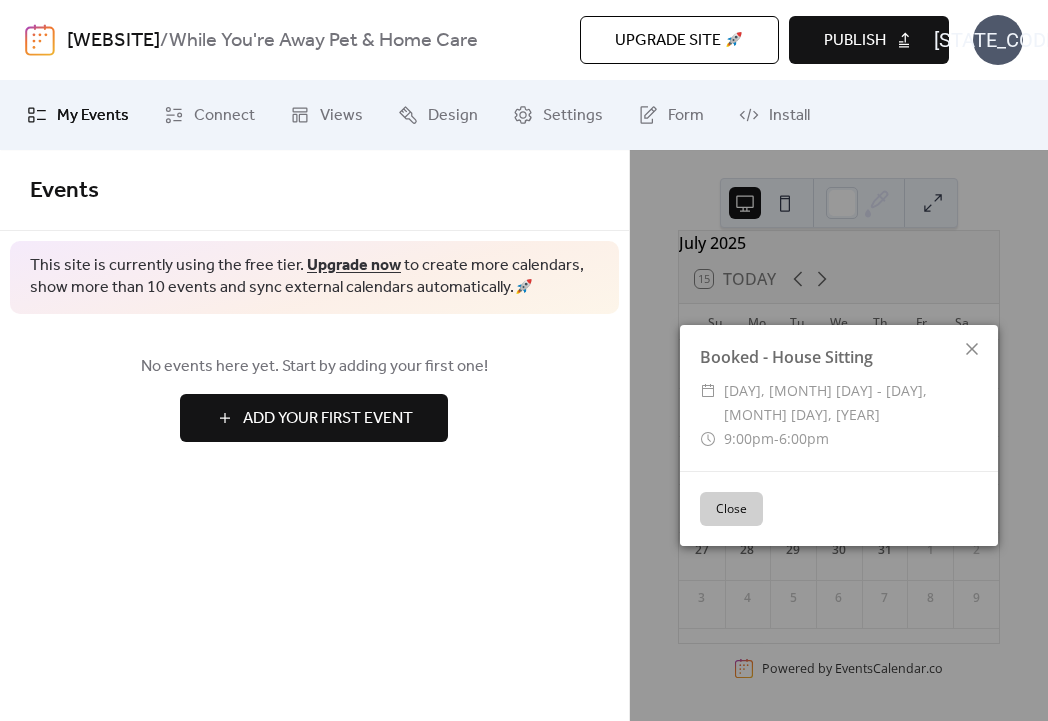 click on "6:00pm" at bounding box center [804, 438] 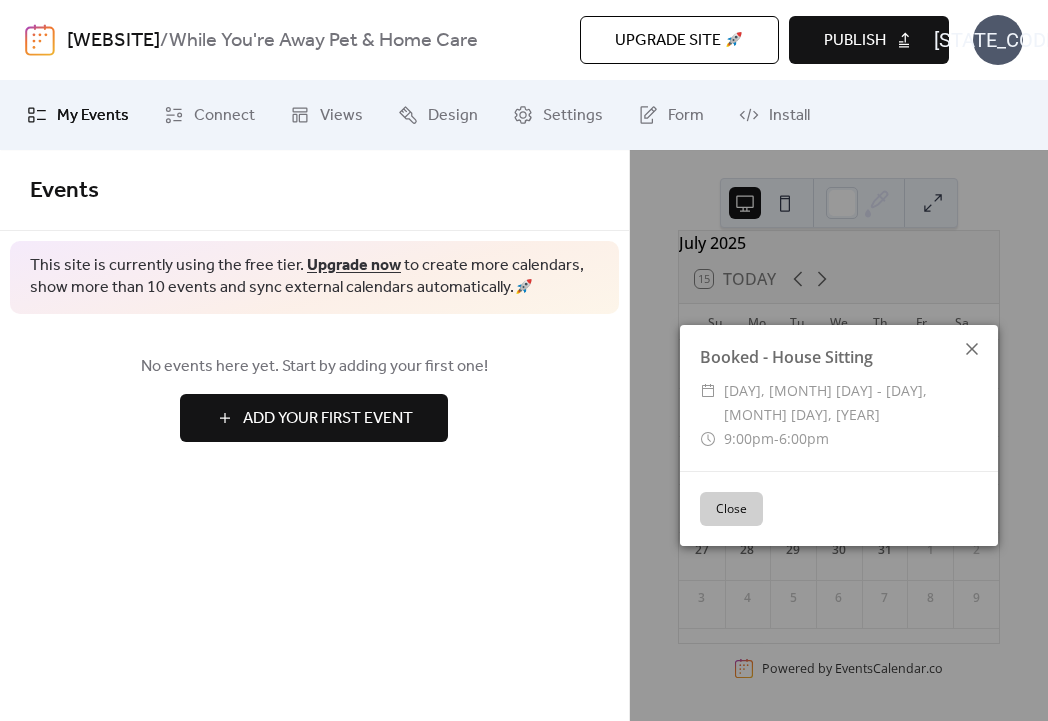 click 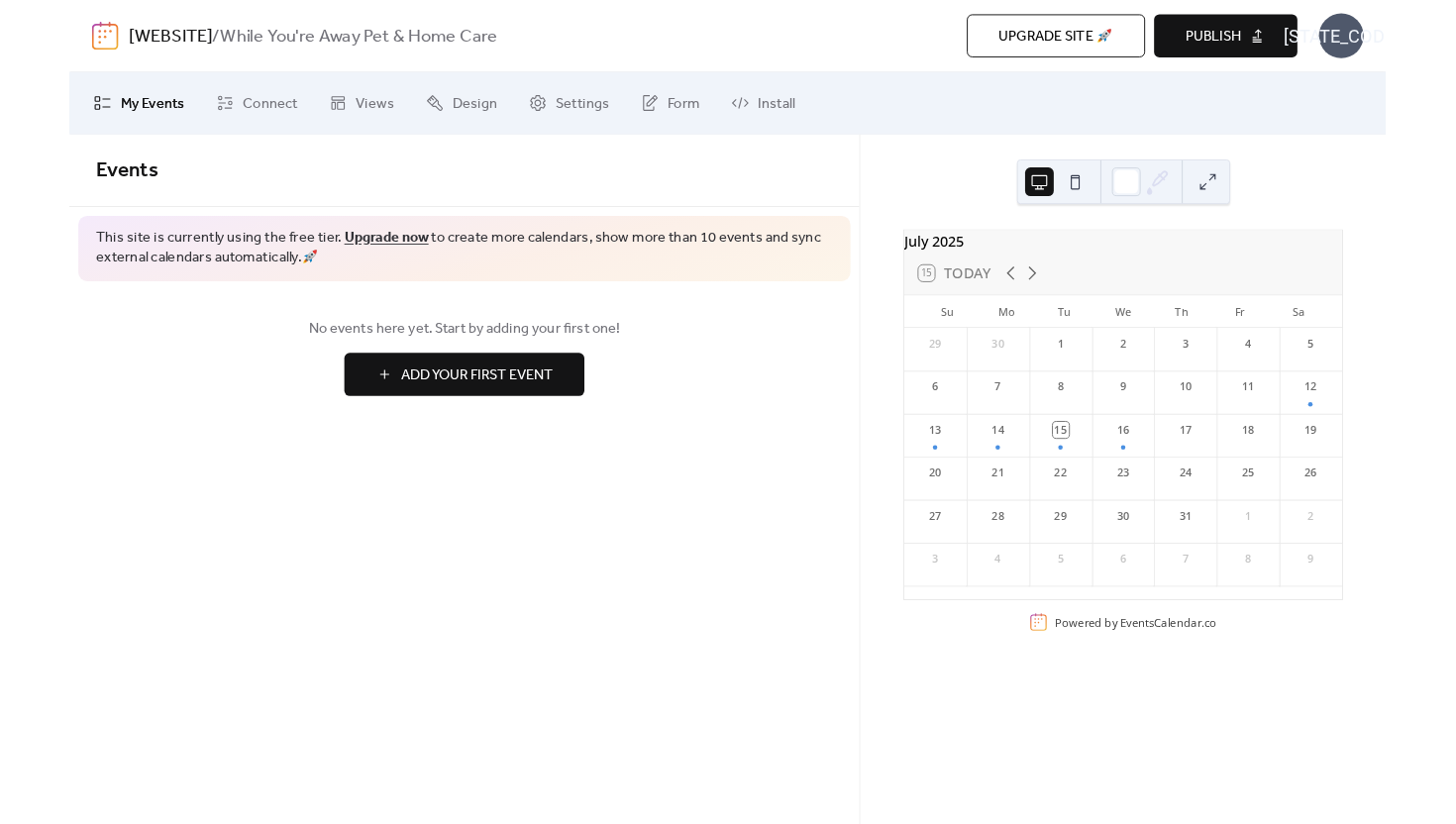 scroll, scrollTop: 0, scrollLeft: 0, axis: both 